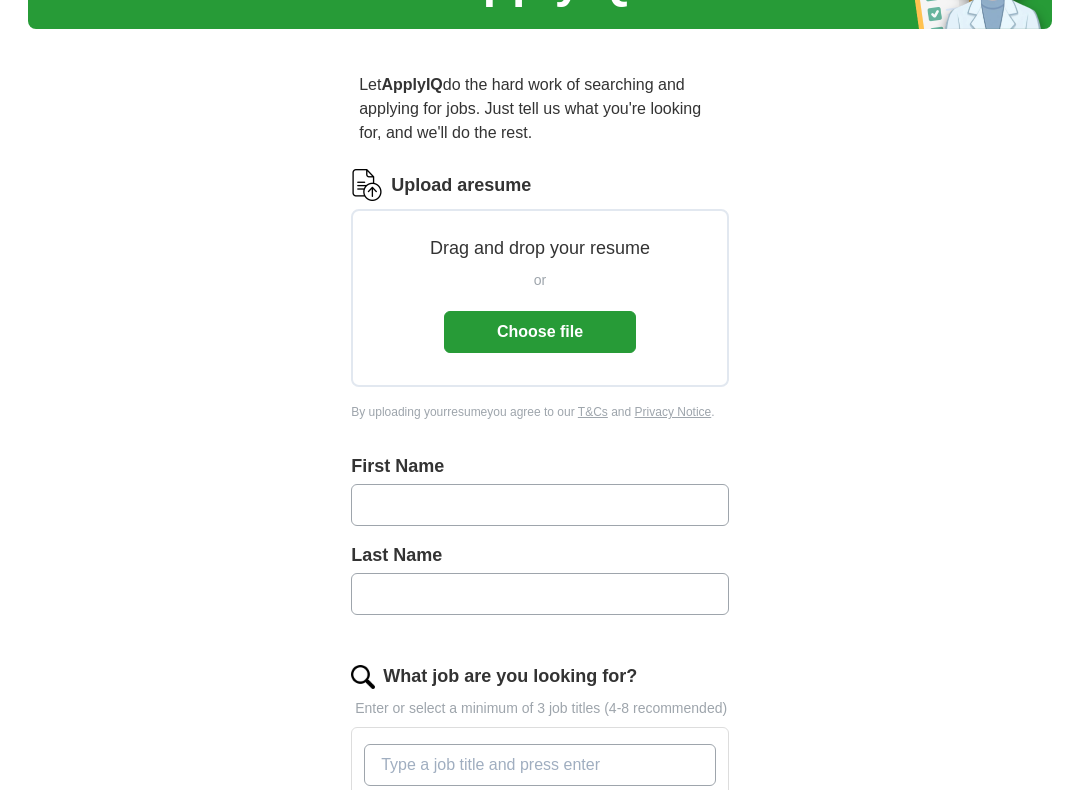 scroll, scrollTop: 130, scrollLeft: 0, axis: vertical 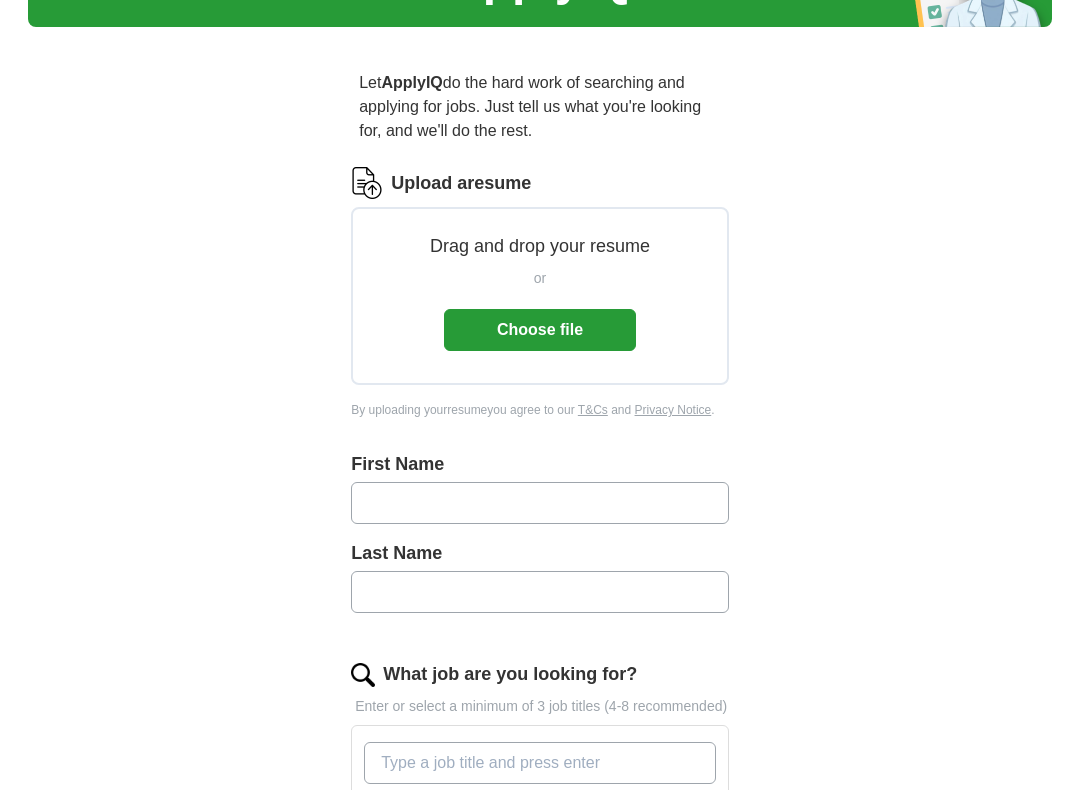 click on "Choose file" at bounding box center [540, 330] 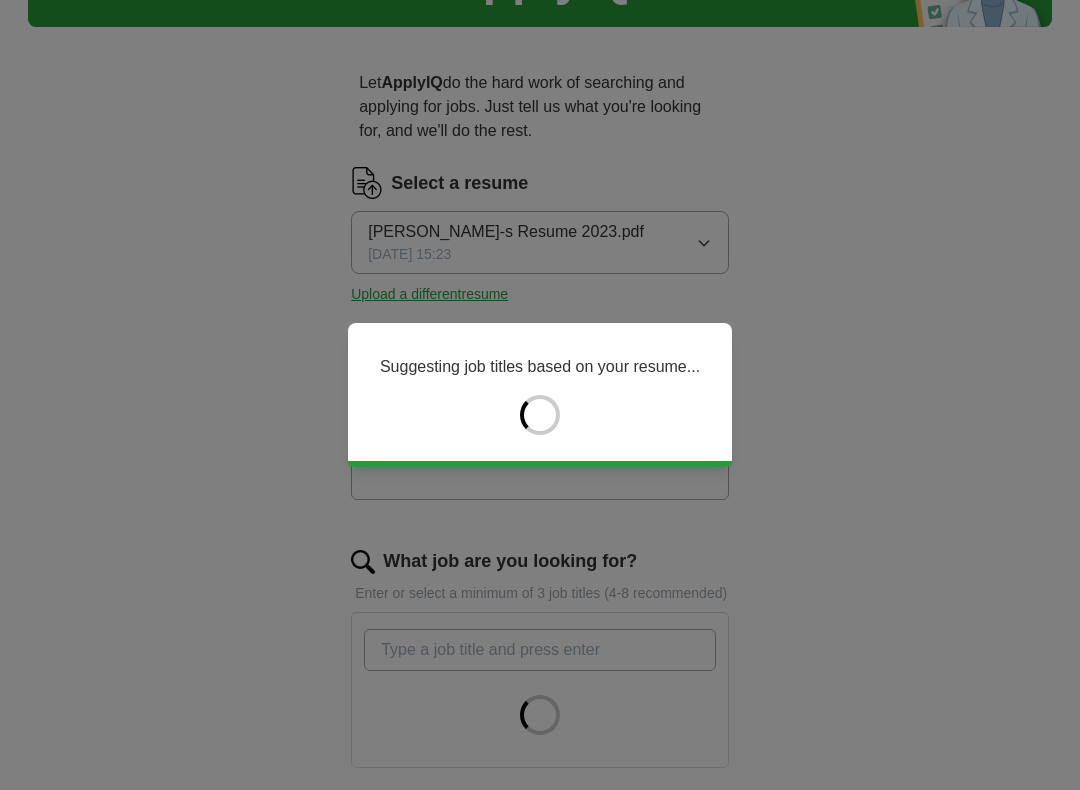 type on "******" 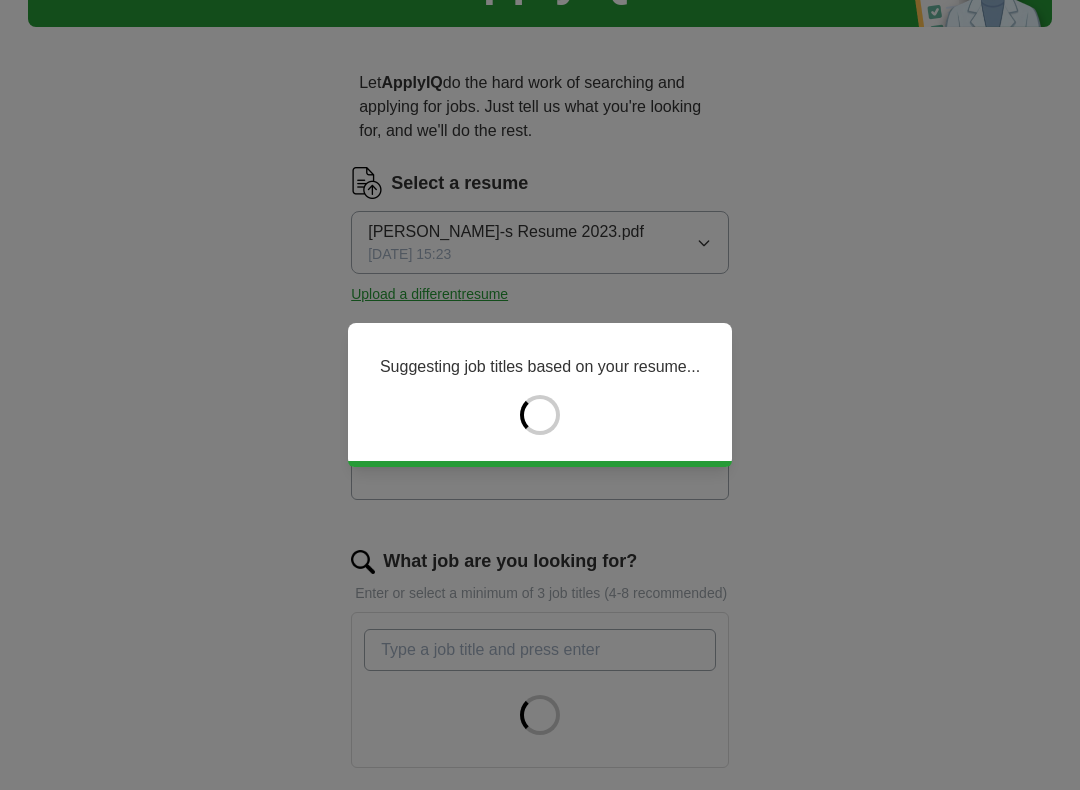 type on "*******" 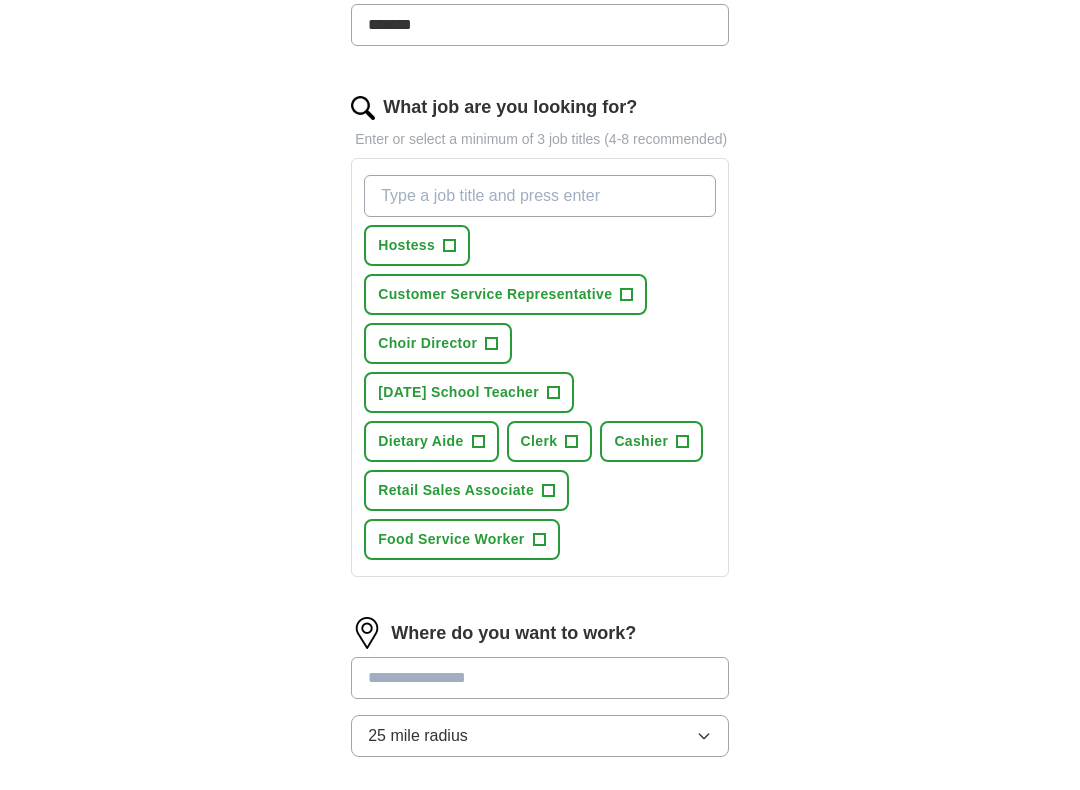 scroll, scrollTop: 587, scrollLeft: 0, axis: vertical 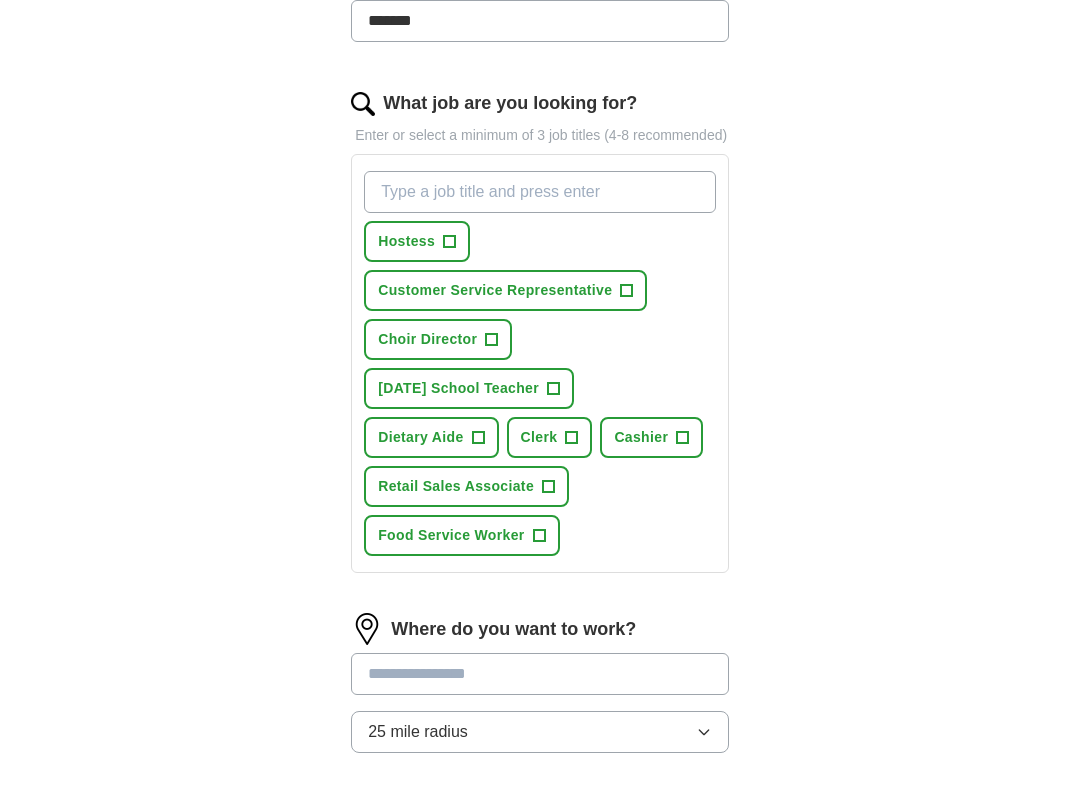 click on "Hostess" at bounding box center [406, 242] 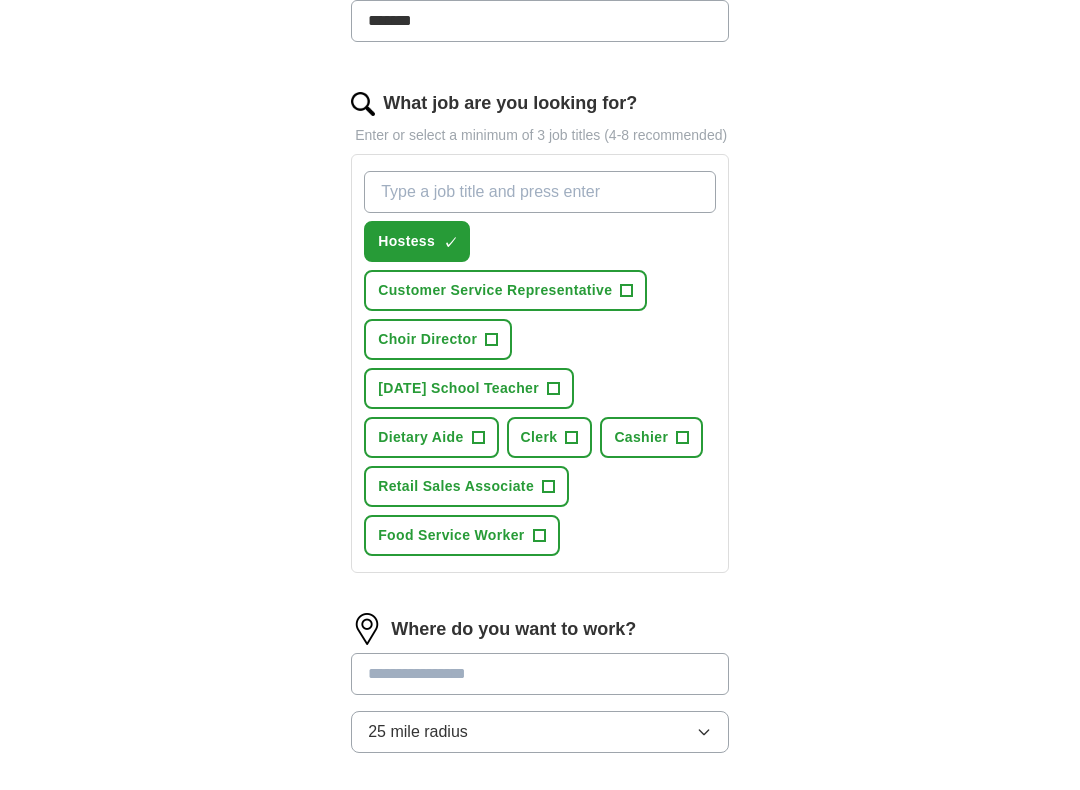 click on "Customer Service Representative" at bounding box center (495, 290) 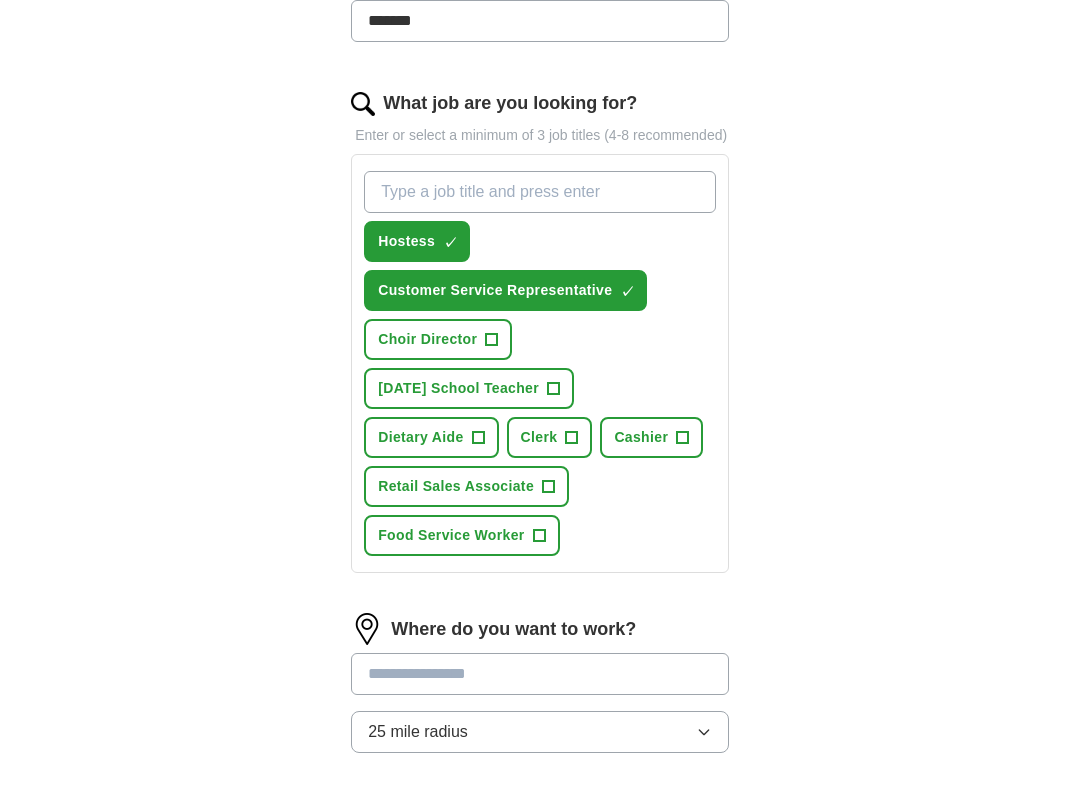 click on "Choir Director" at bounding box center (427, 339) 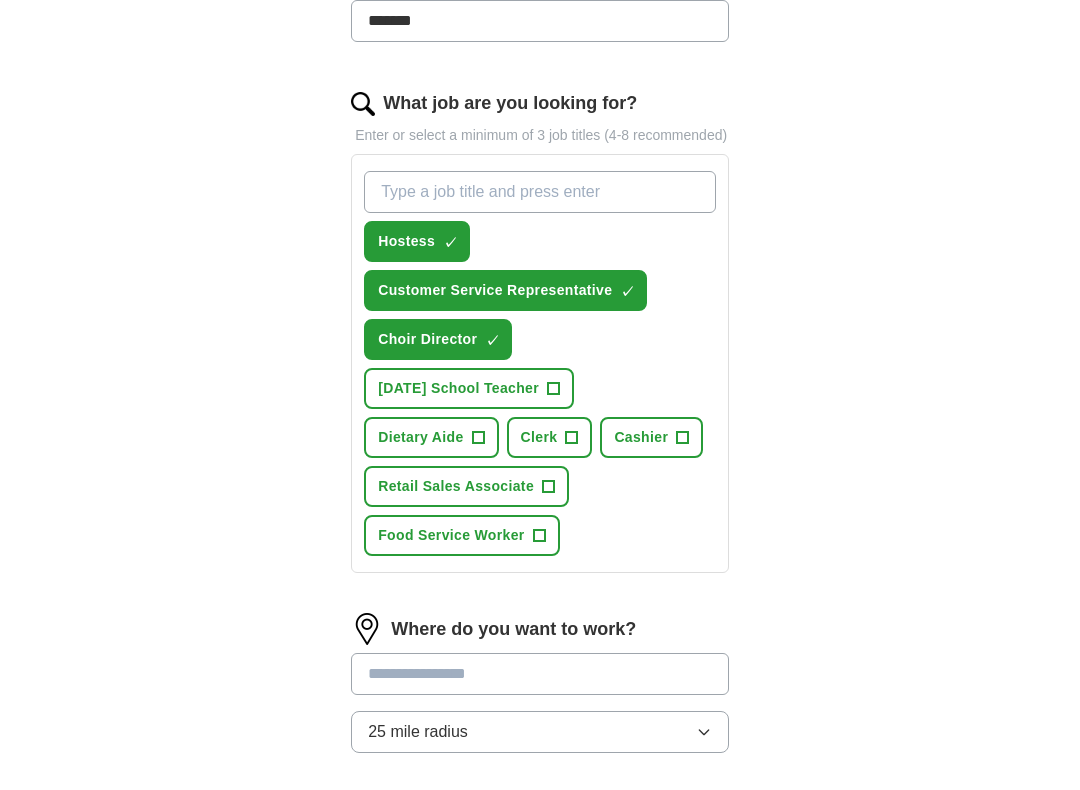 click on "Choir Director" at bounding box center (427, 339) 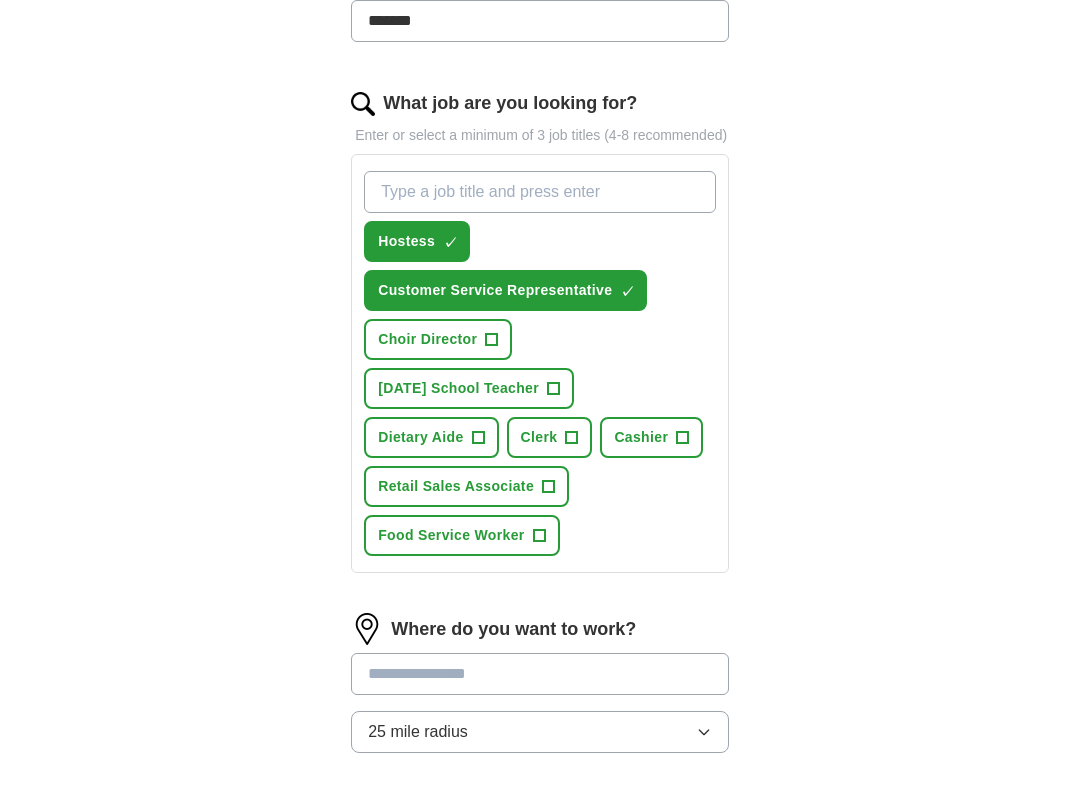 click on "[DATE] School Teacher +" at bounding box center (469, 388) 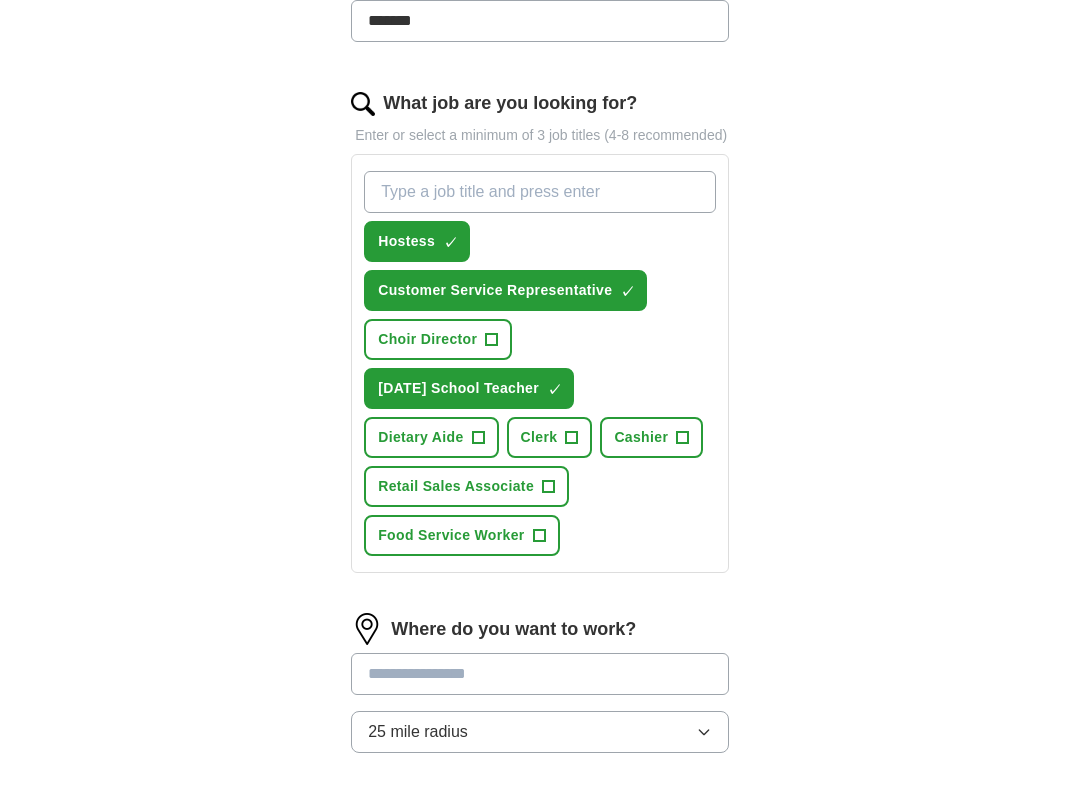 click on "+" at bounding box center (683, 438) 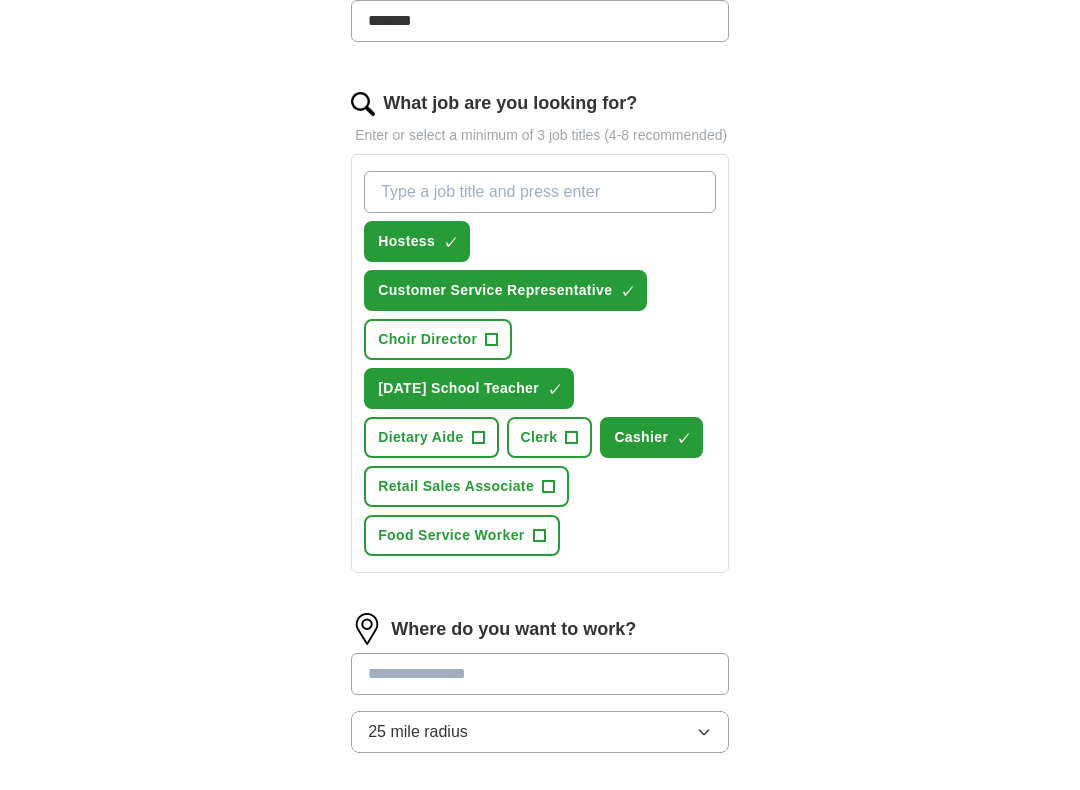 click on "Clerk +" at bounding box center (550, 437) 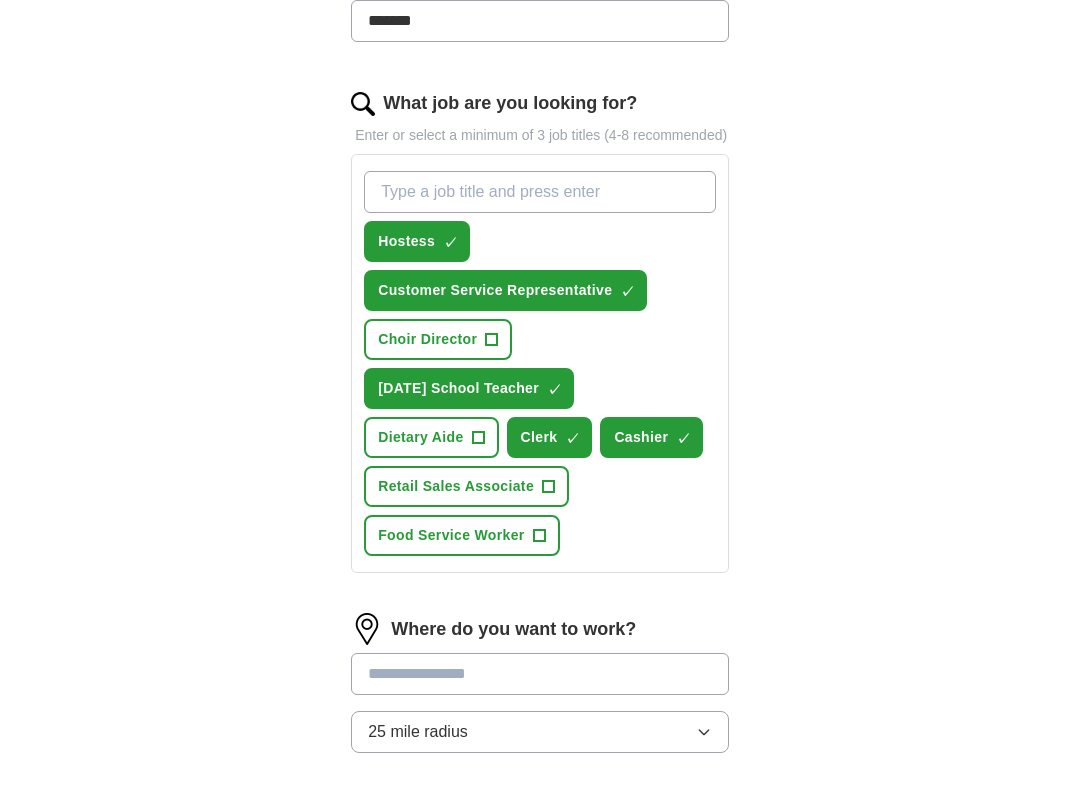click on "Dietary Aide" at bounding box center (420, 437) 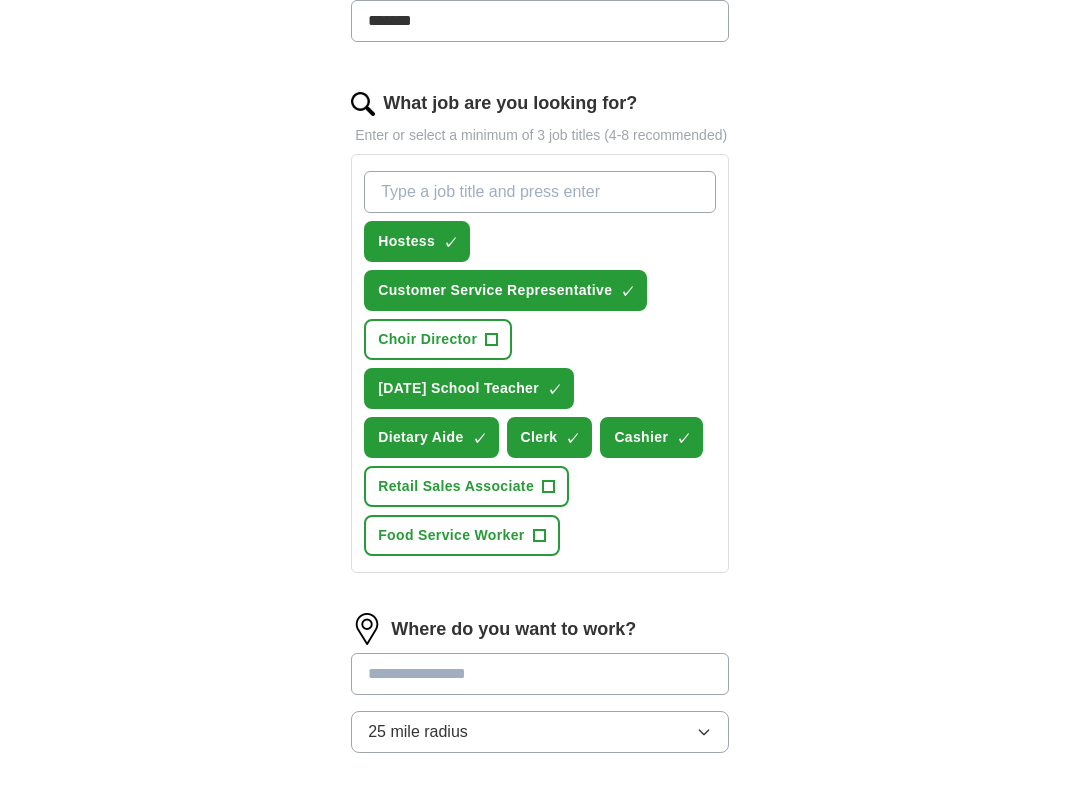 click on "Retail Sales Associate" at bounding box center [456, 486] 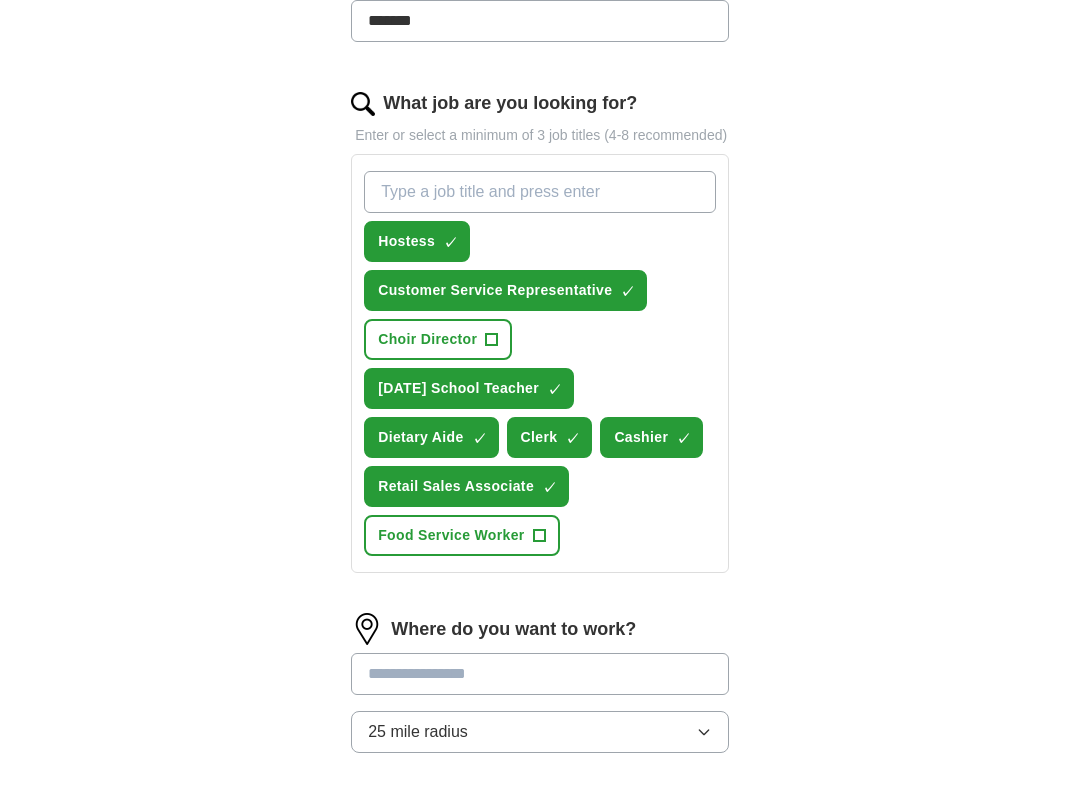 click on "What job are you looking for?" at bounding box center [540, 192] 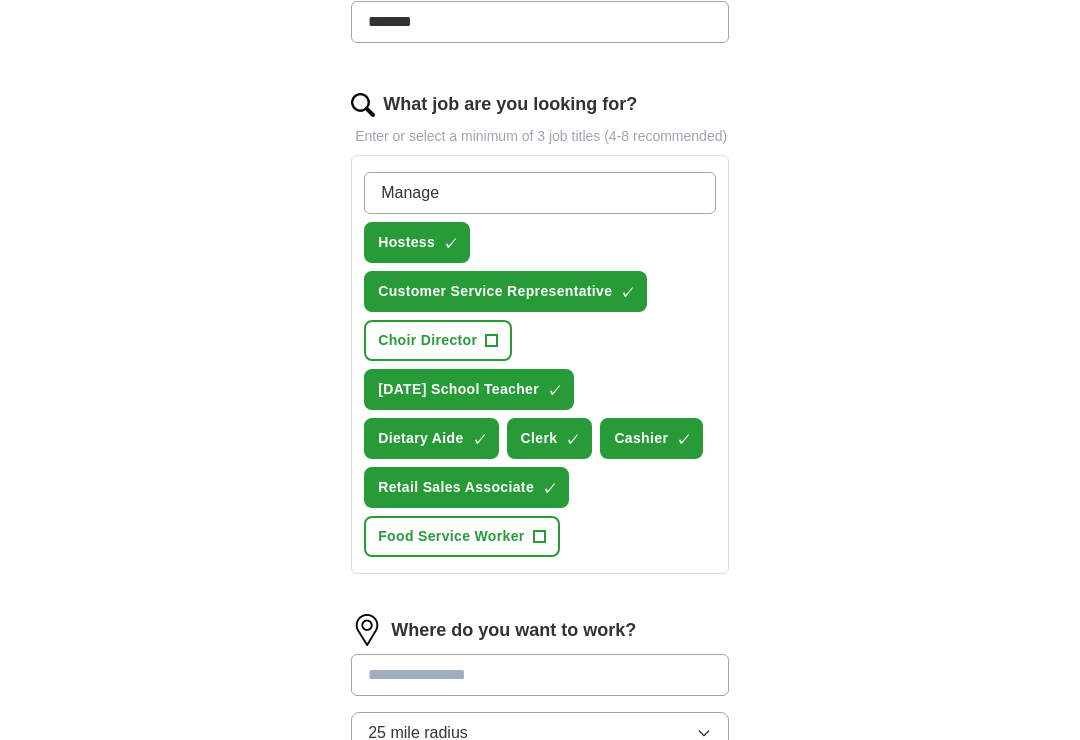 type on "Manager" 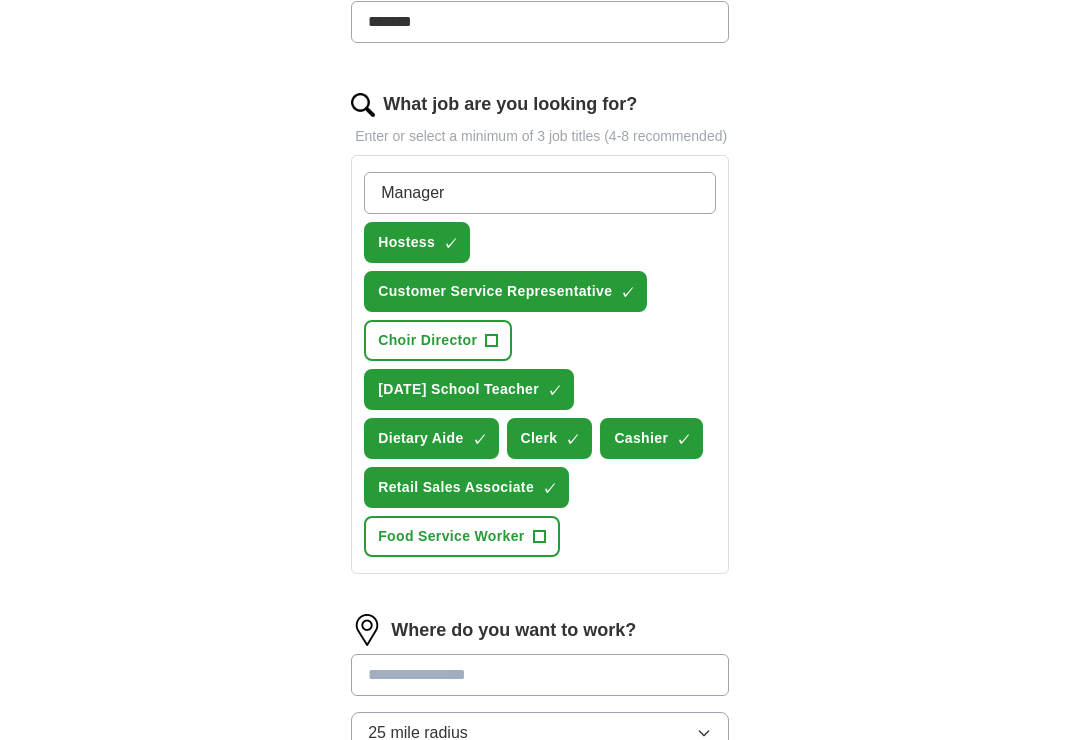 type 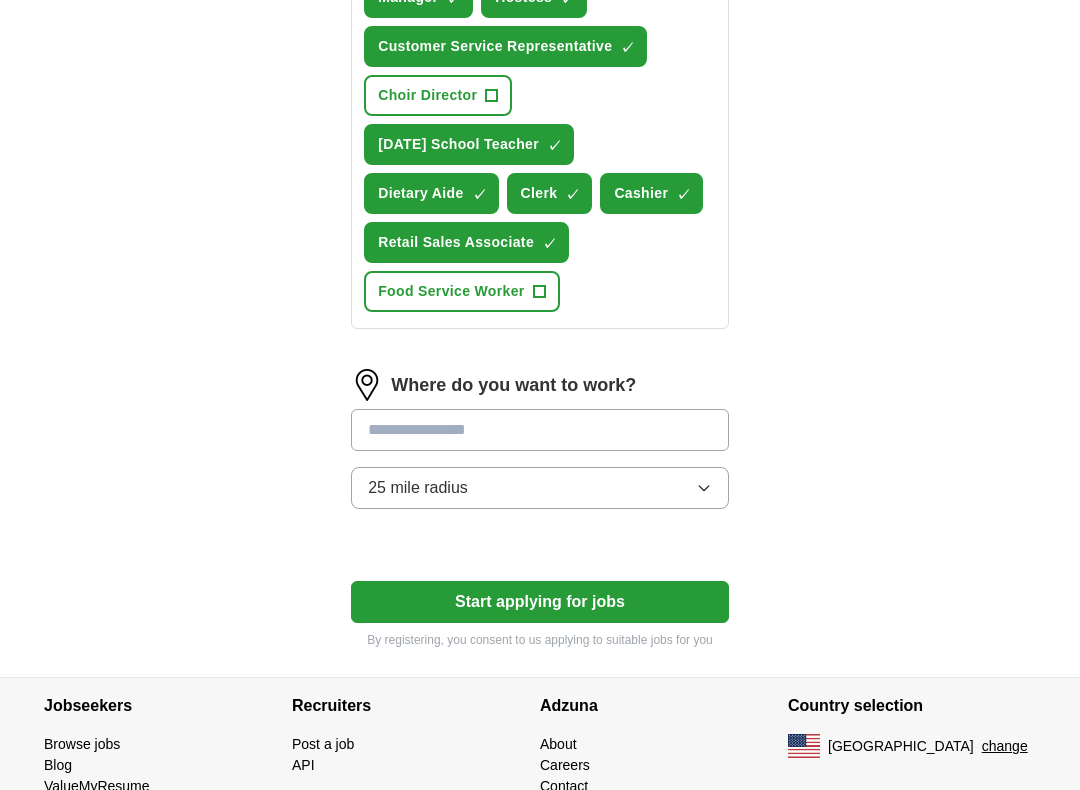 click at bounding box center (540, 430) 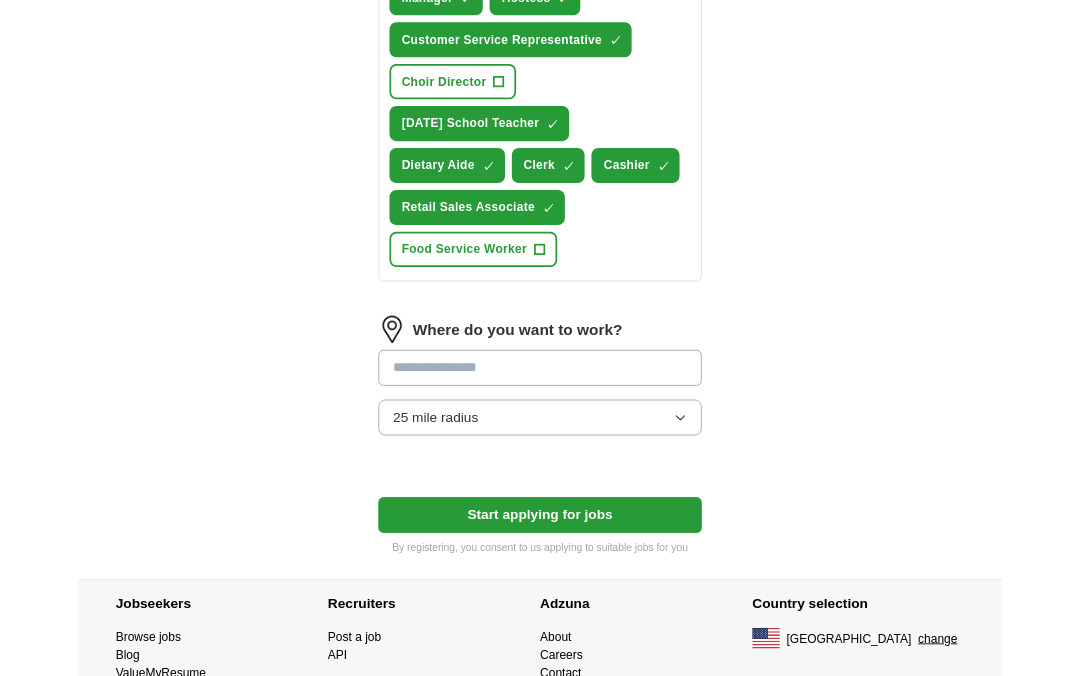 scroll, scrollTop: 831, scrollLeft: 0, axis: vertical 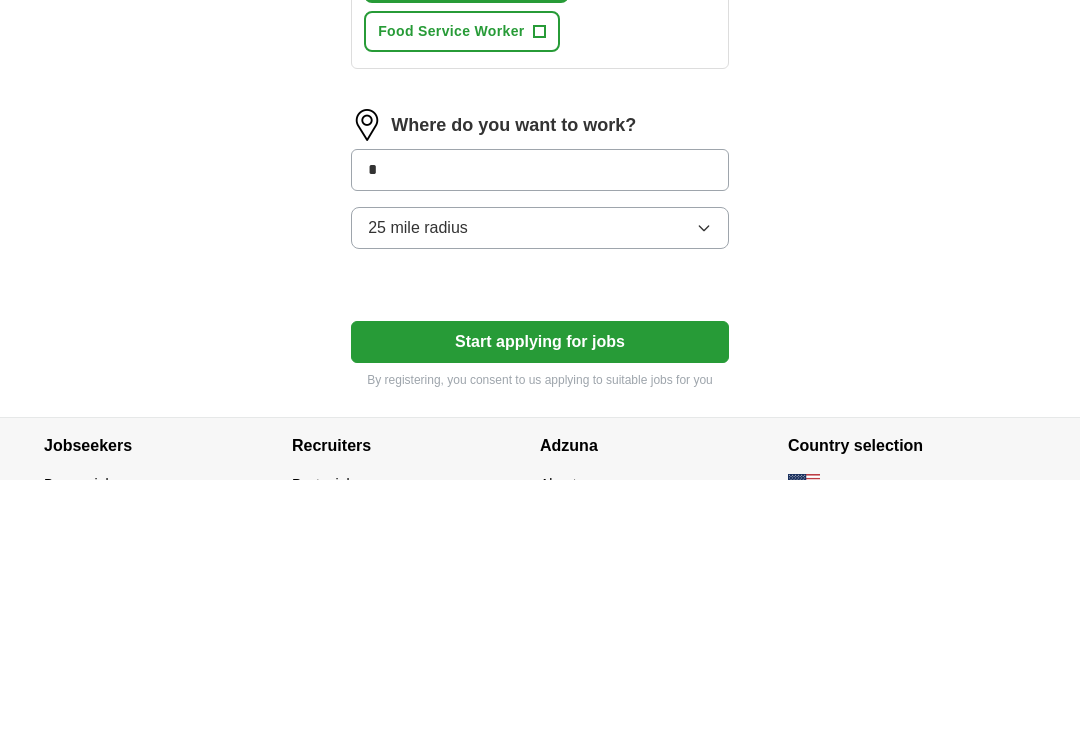 type on "*" 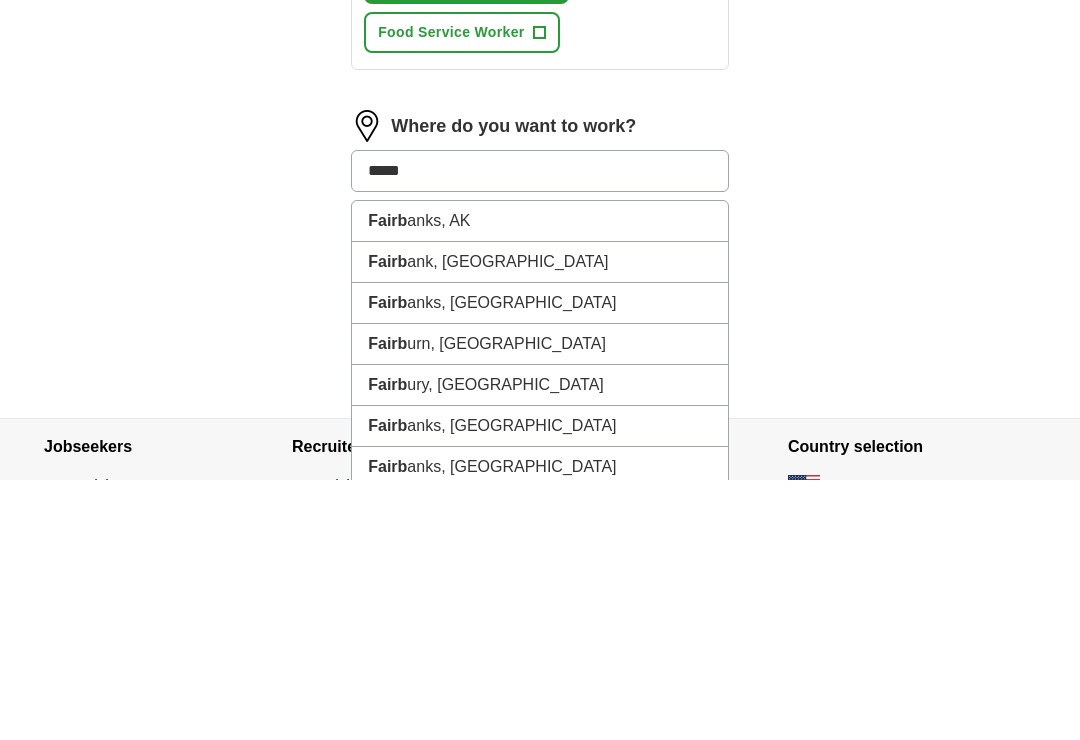 type on "******" 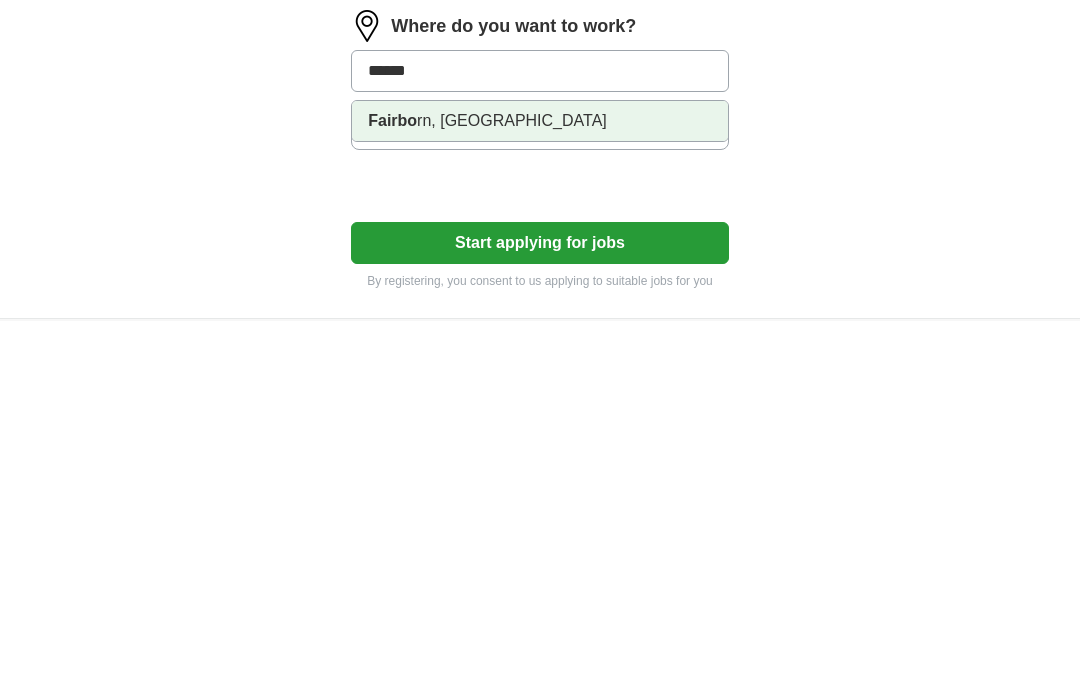 click on "Fairbo rn, [GEOGRAPHIC_DATA]" at bounding box center [540, 477] 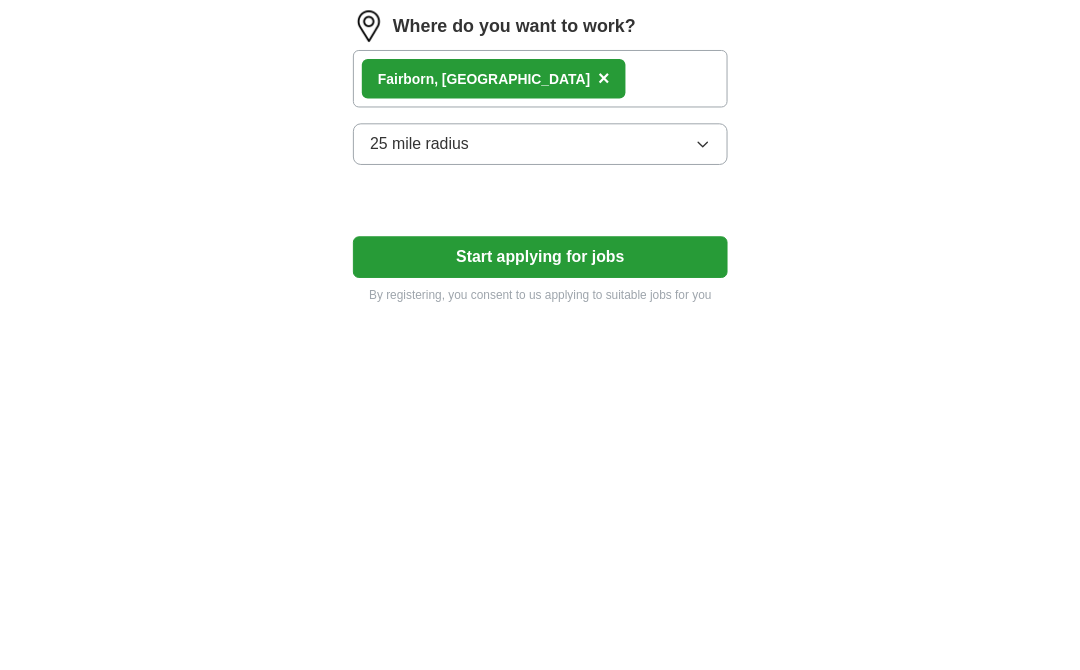 scroll, scrollTop: 1062, scrollLeft: 0, axis: vertical 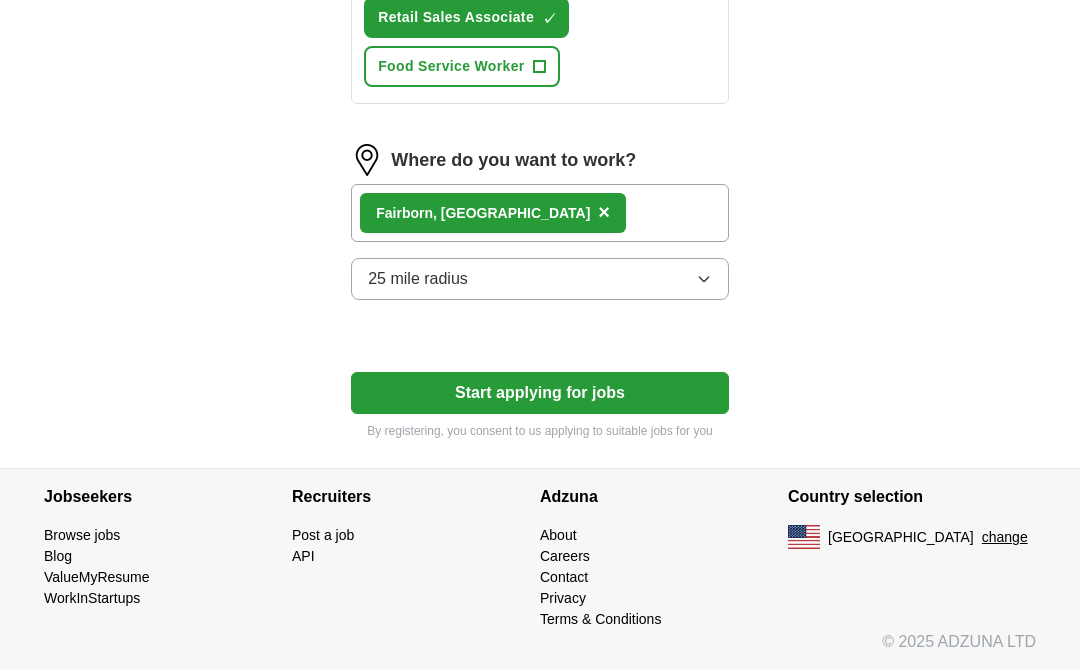 click 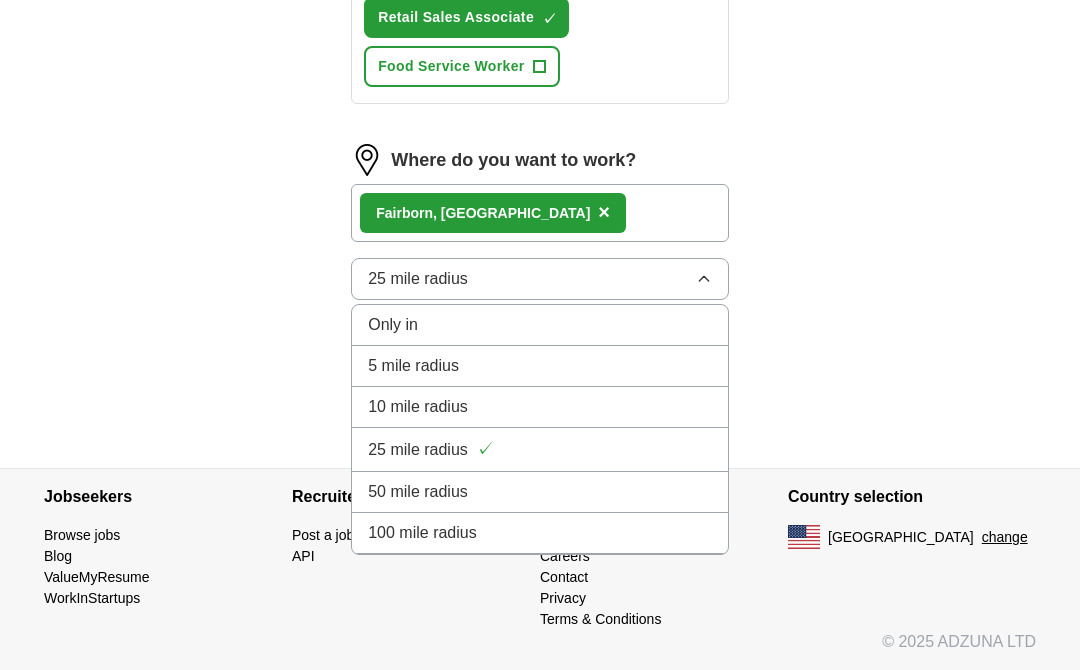 click on "Only in" at bounding box center (540, 325) 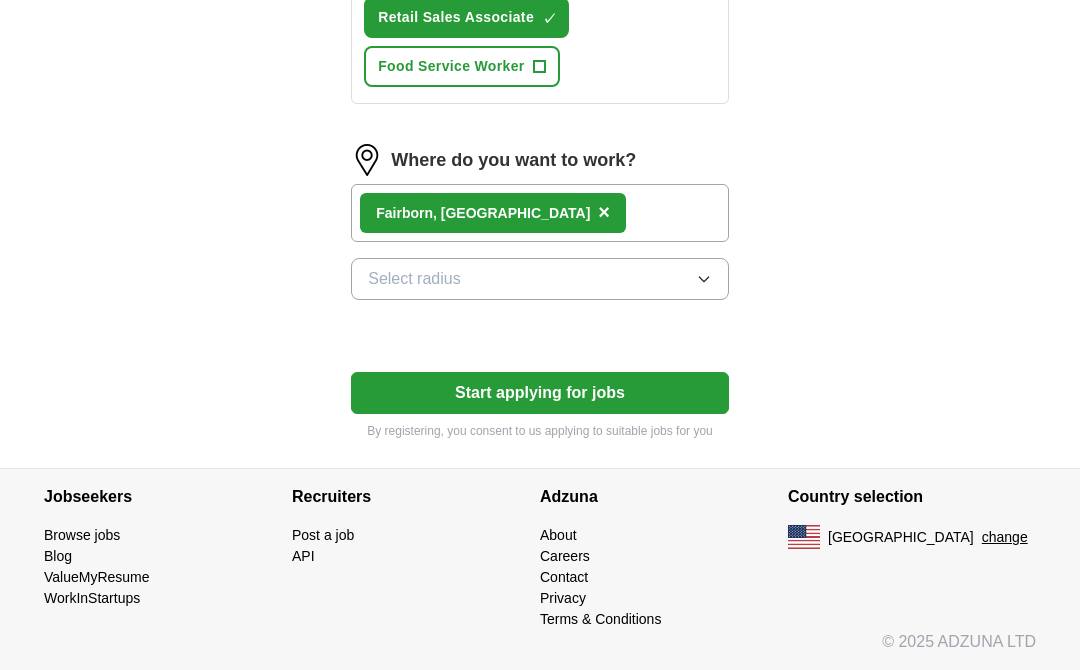 click on "Select radius" at bounding box center (540, 279) 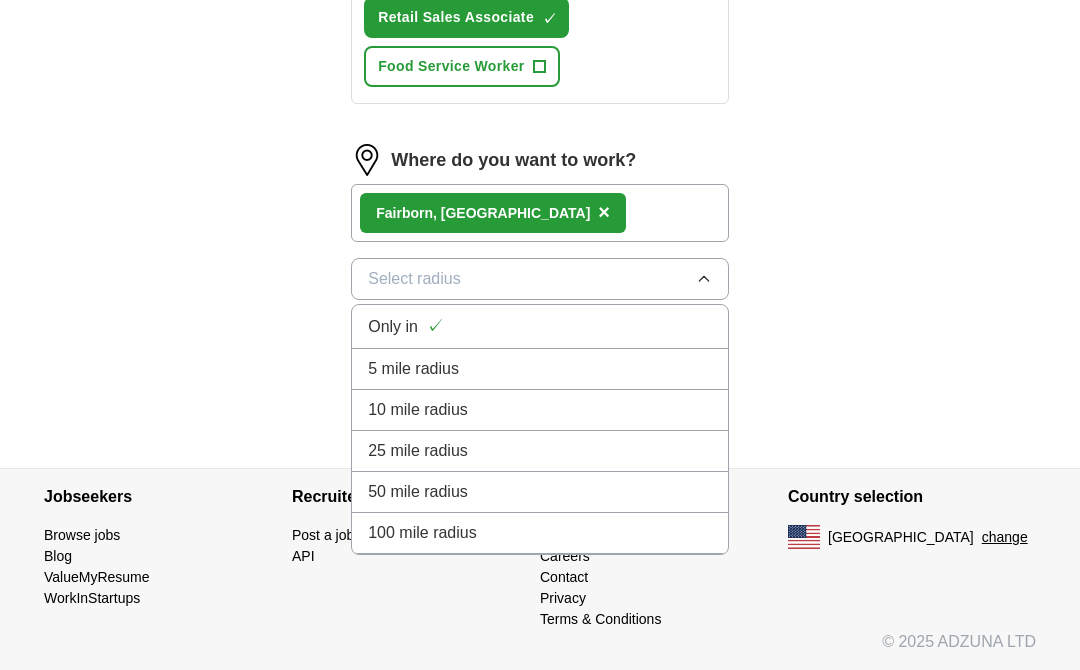 click on "10 mile radius" at bounding box center [540, 410] 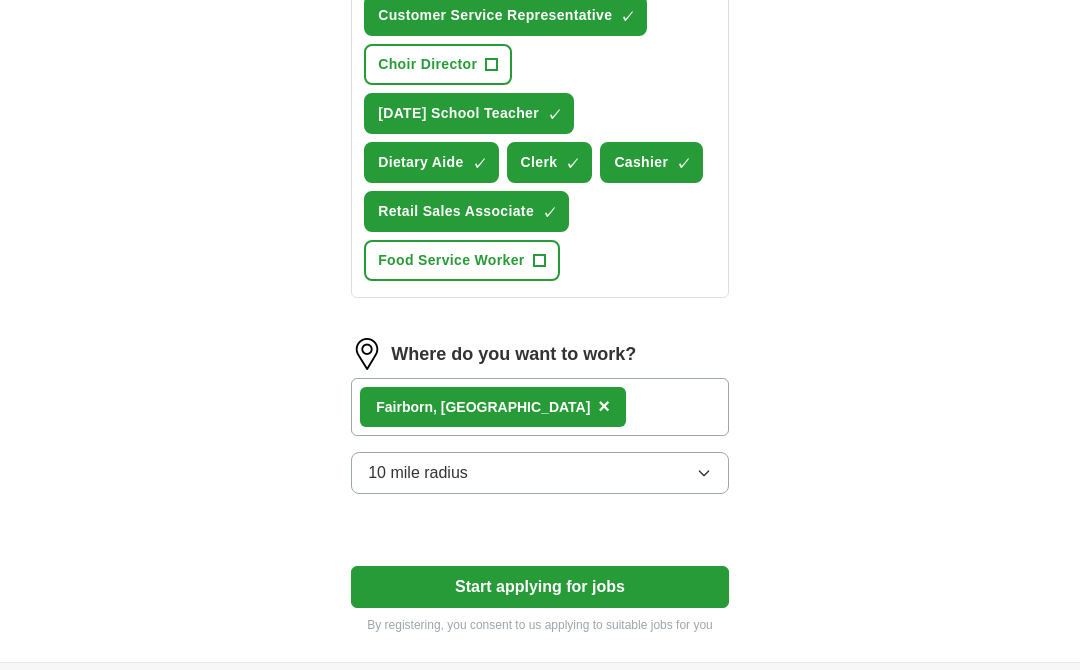scroll, scrollTop: 1078, scrollLeft: 0, axis: vertical 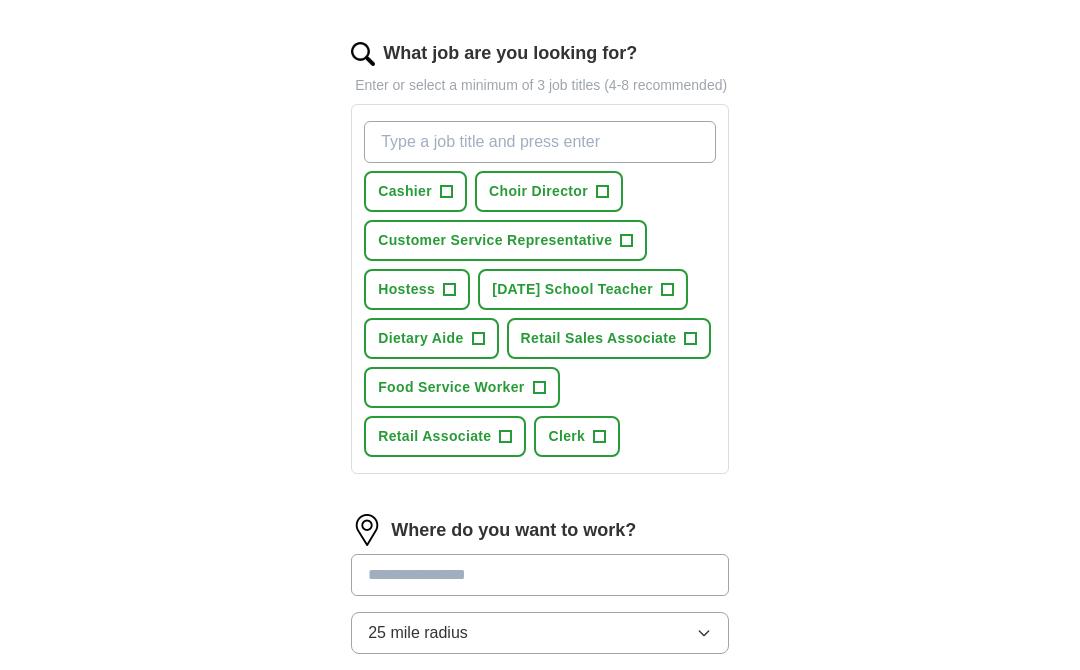 click on "Customer Service Representative" at bounding box center [495, 241] 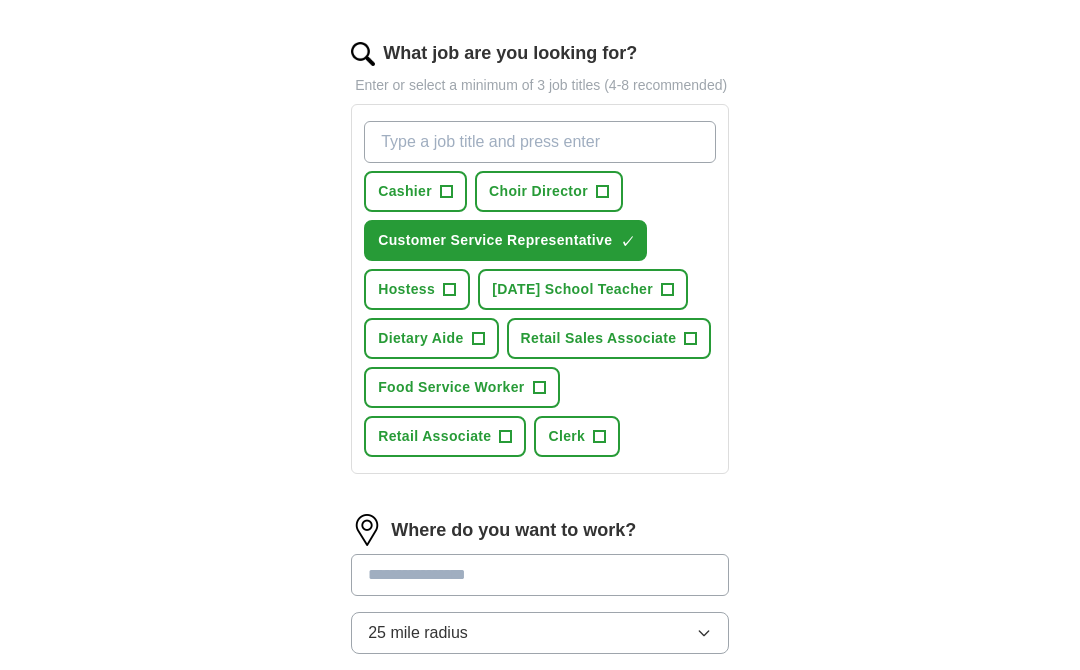 scroll, scrollTop: 638, scrollLeft: 0, axis: vertical 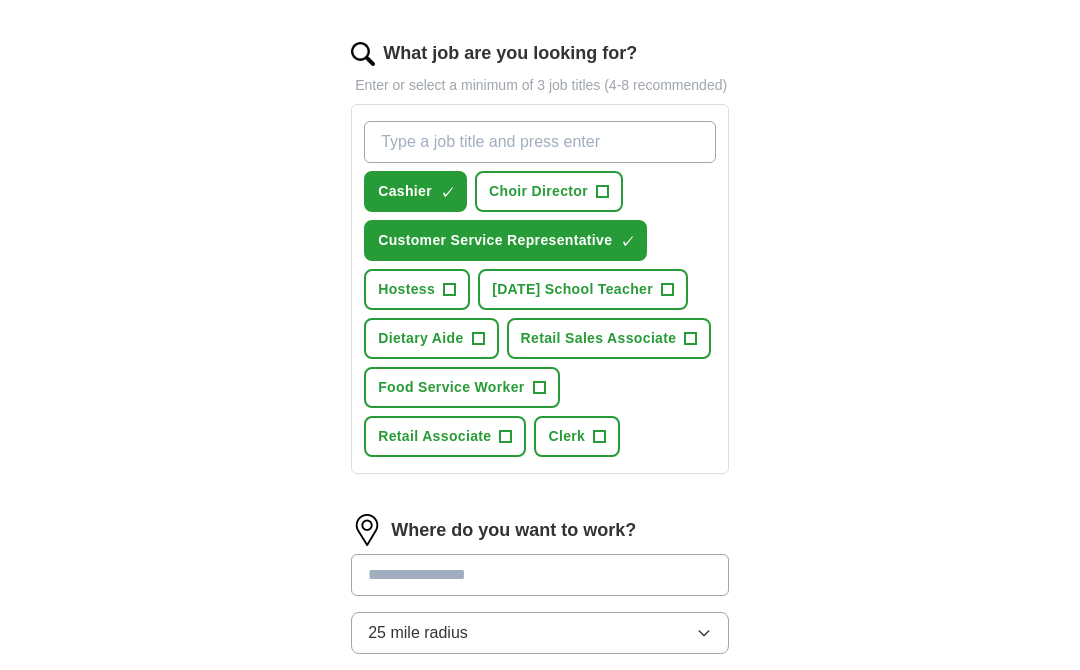 click on "[DATE] School Teacher +" at bounding box center (583, 289) 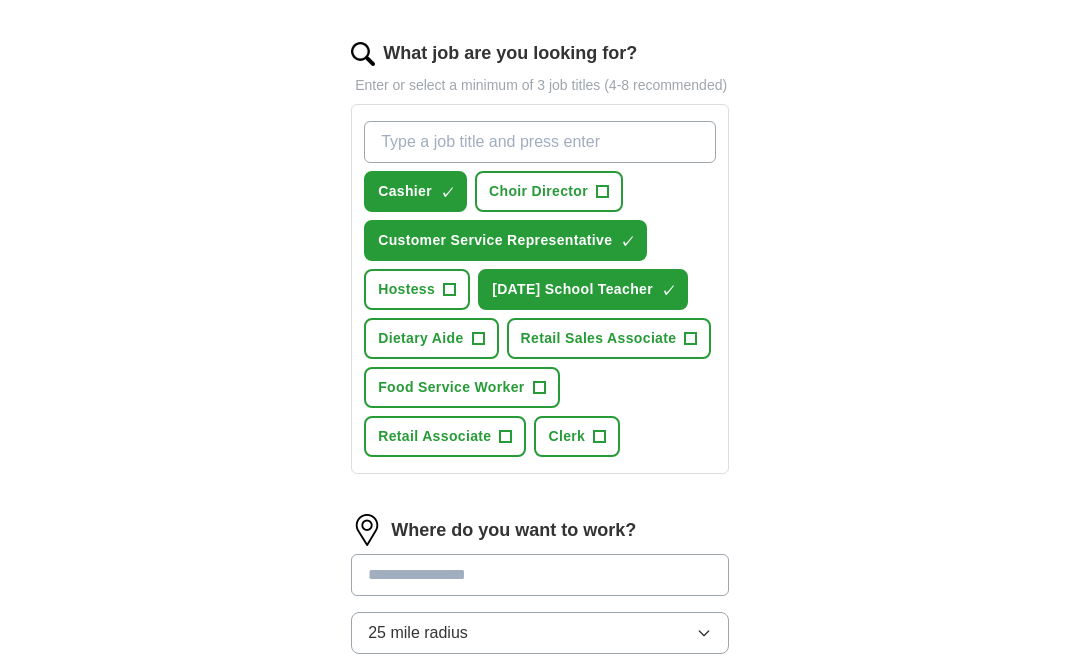 click on "Hostess" at bounding box center [406, 289] 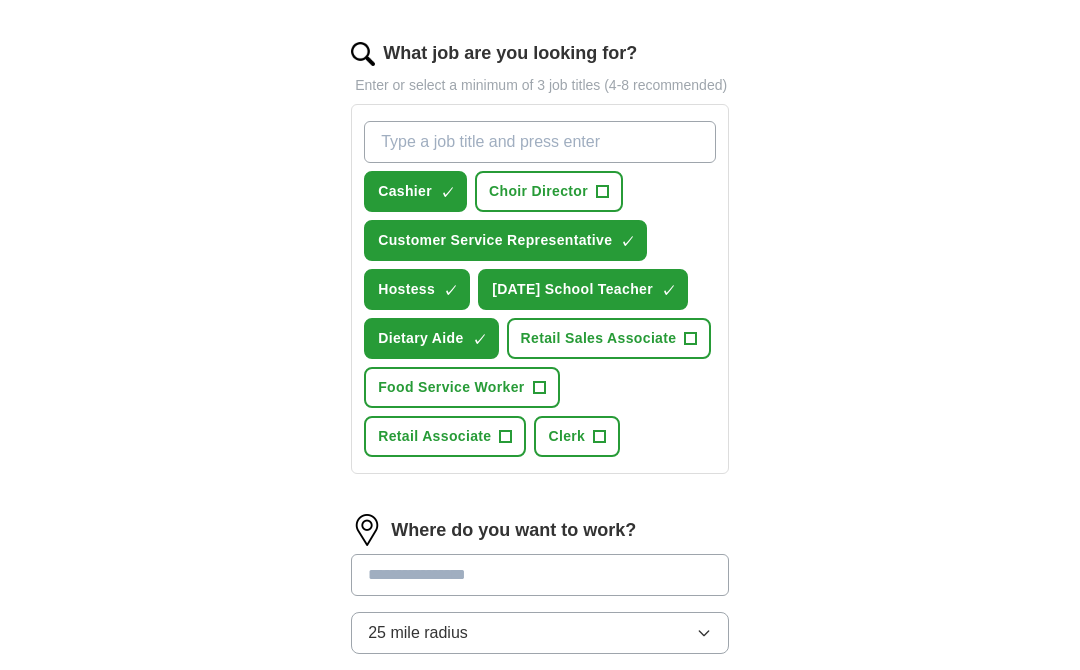 click on "Retail Associate" at bounding box center [434, 436] 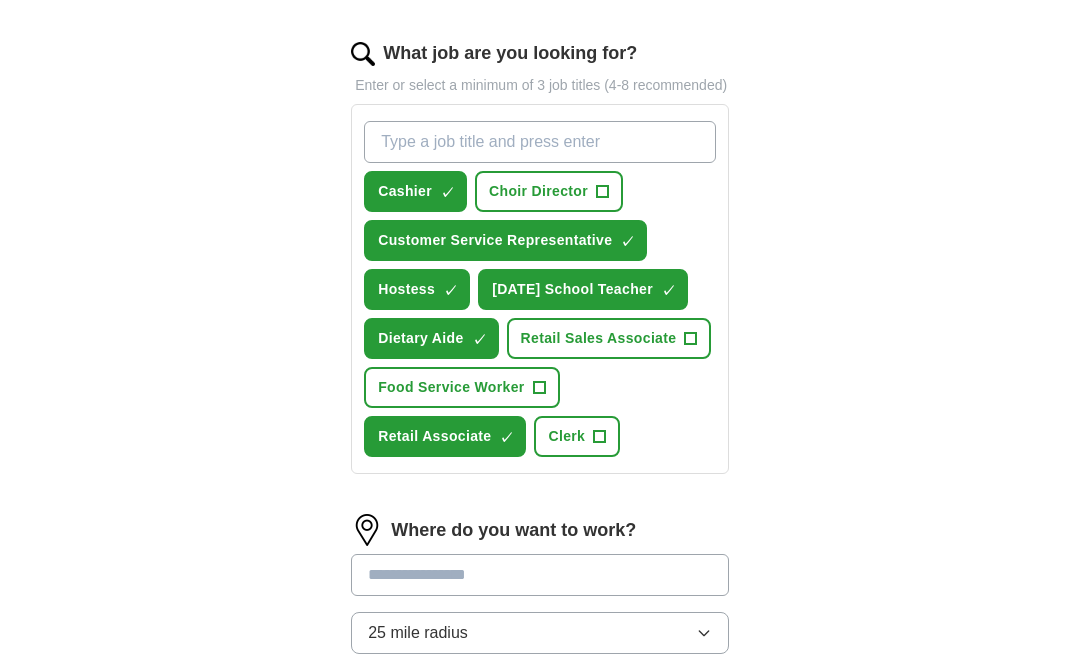 click on "What job are you looking for?" at bounding box center [540, 142] 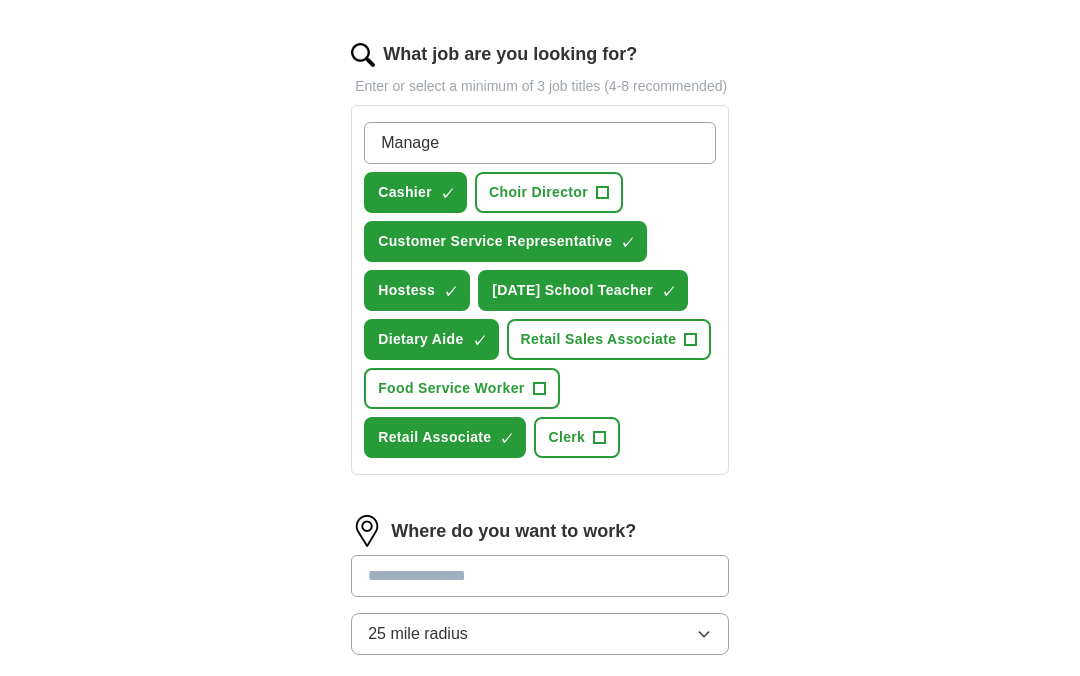 type on "Manager" 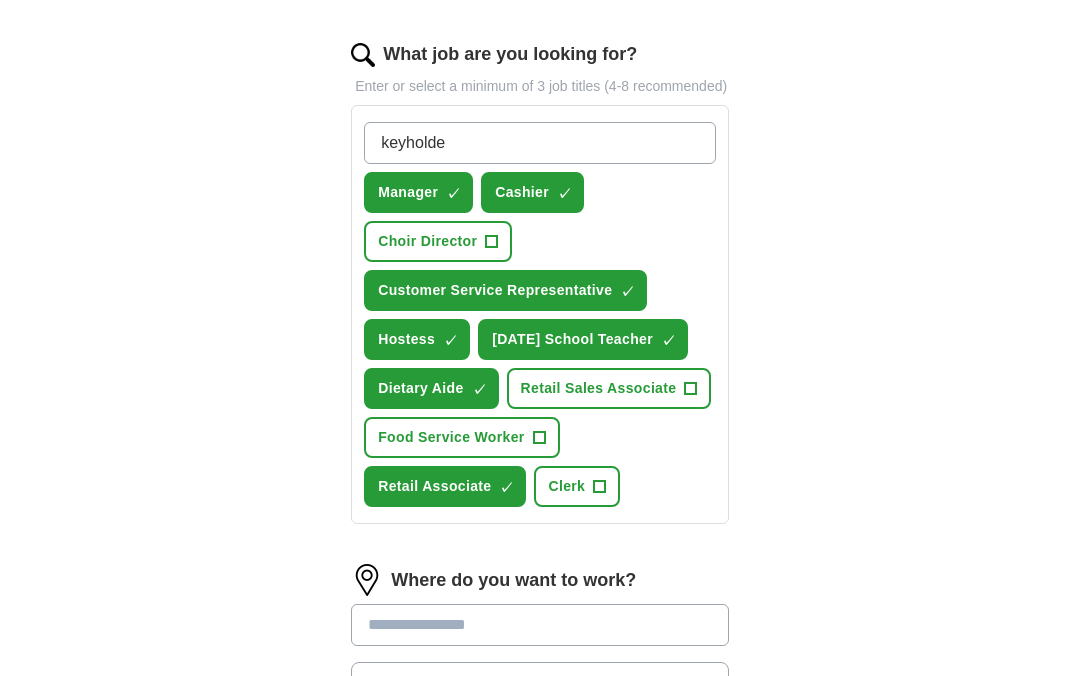 type on "keyholder" 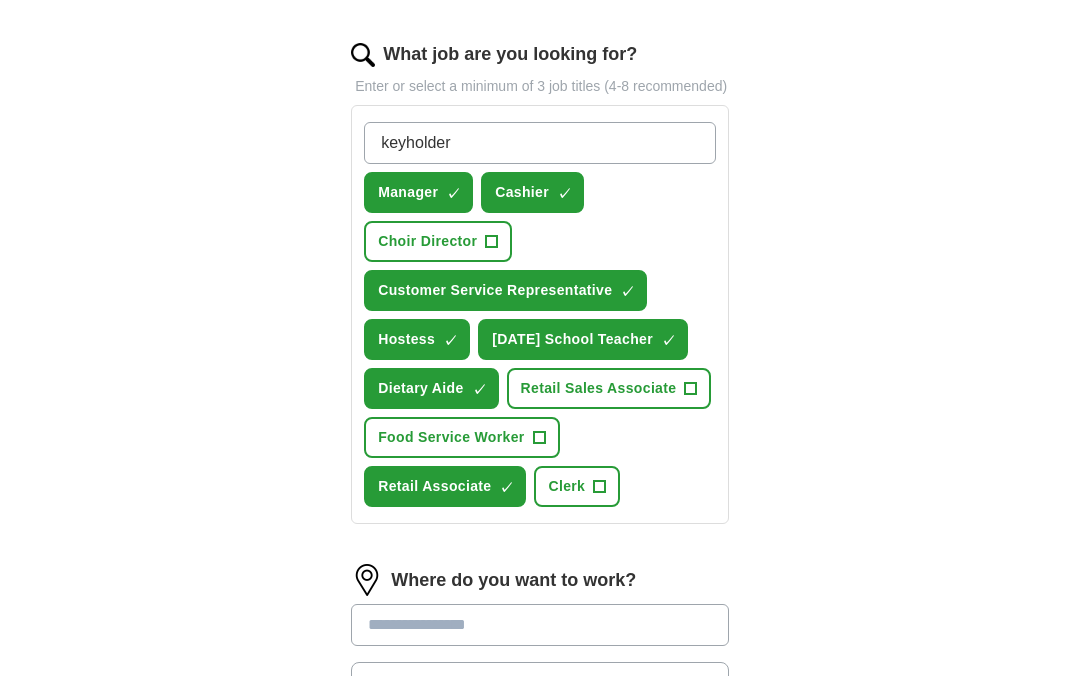 type 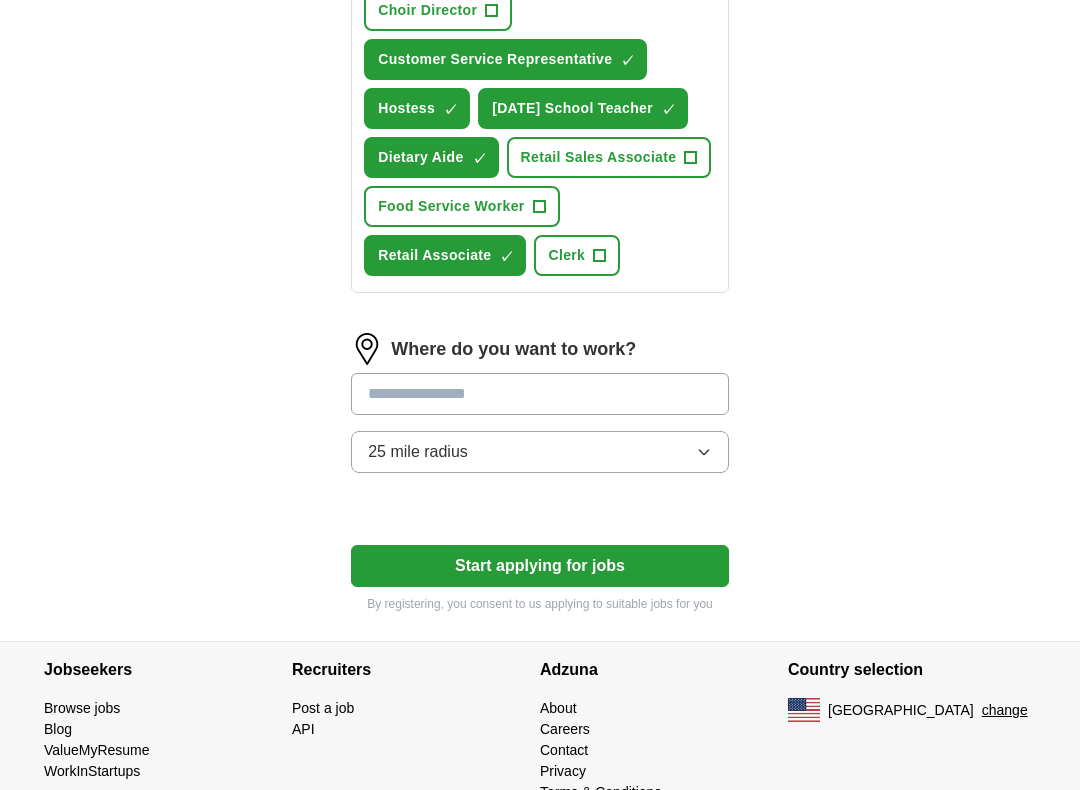 click at bounding box center [540, 394] 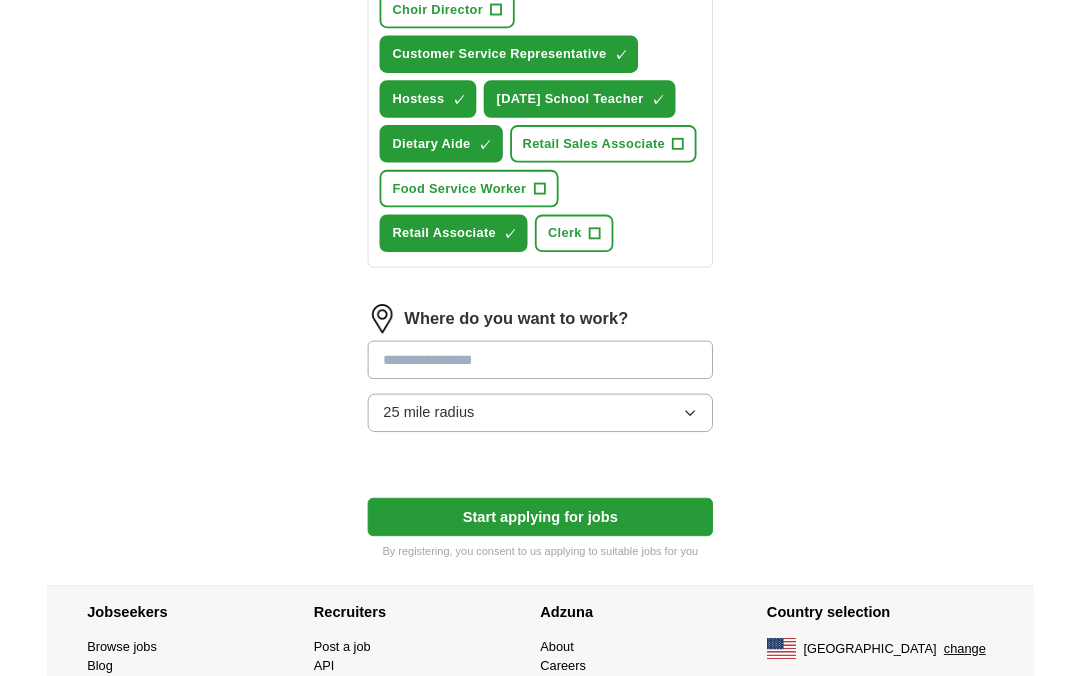 scroll, scrollTop: 867, scrollLeft: 0, axis: vertical 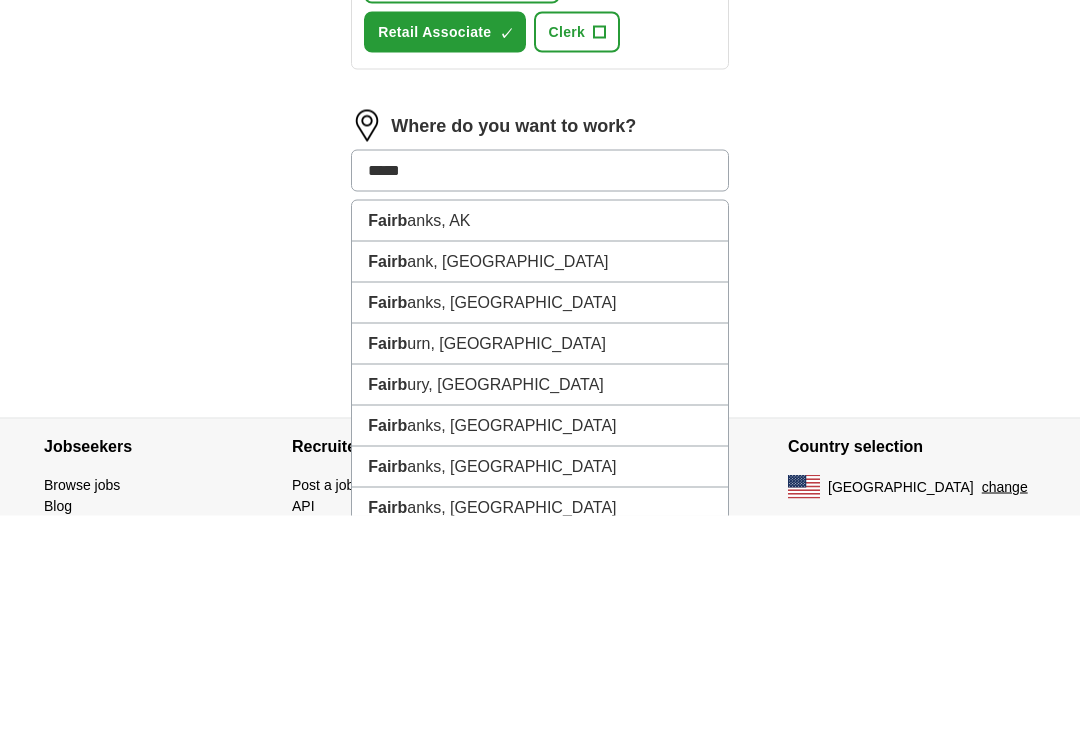type on "******" 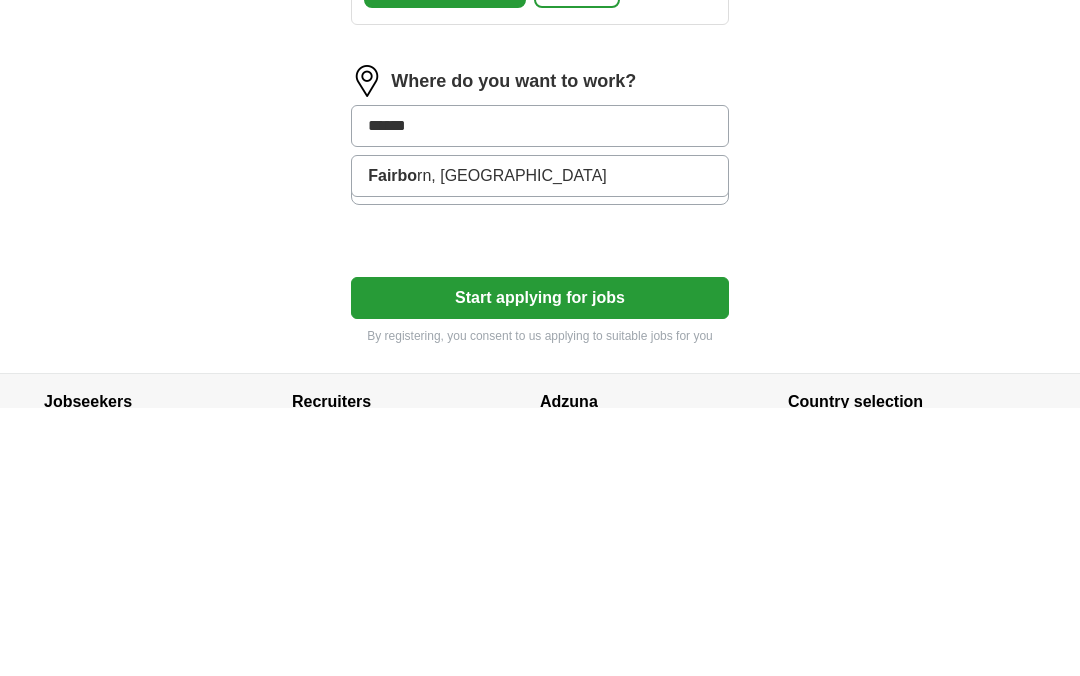 click on "Fairbo rn, [GEOGRAPHIC_DATA]" at bounding box center [540, 445] 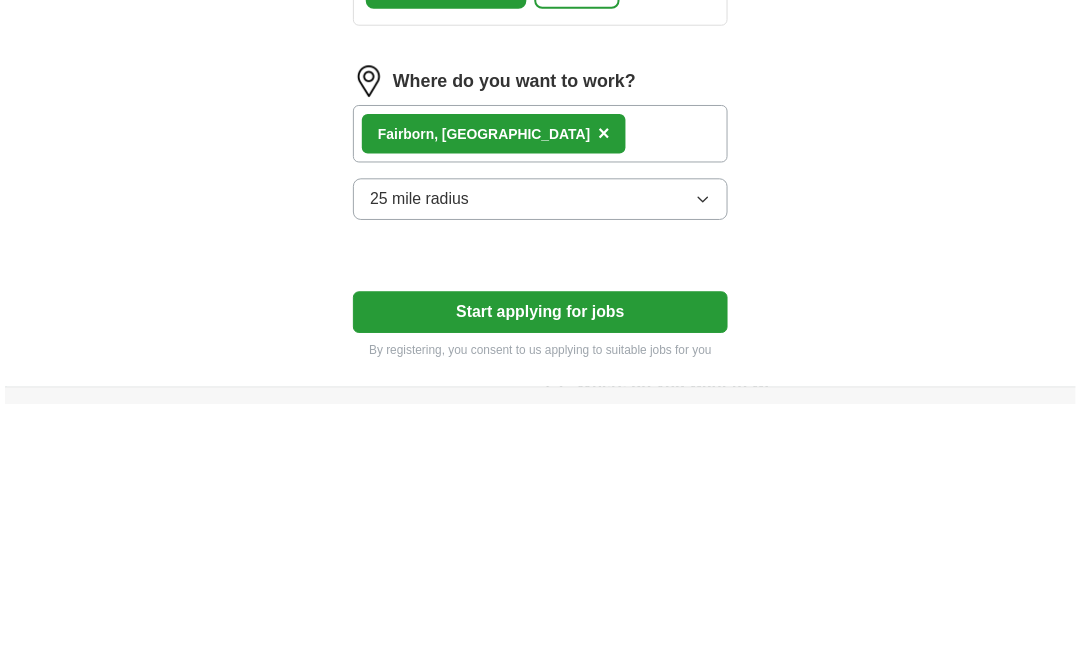 scroll, scrollTop: 1062, scrollLeft: 0, axis: vertical 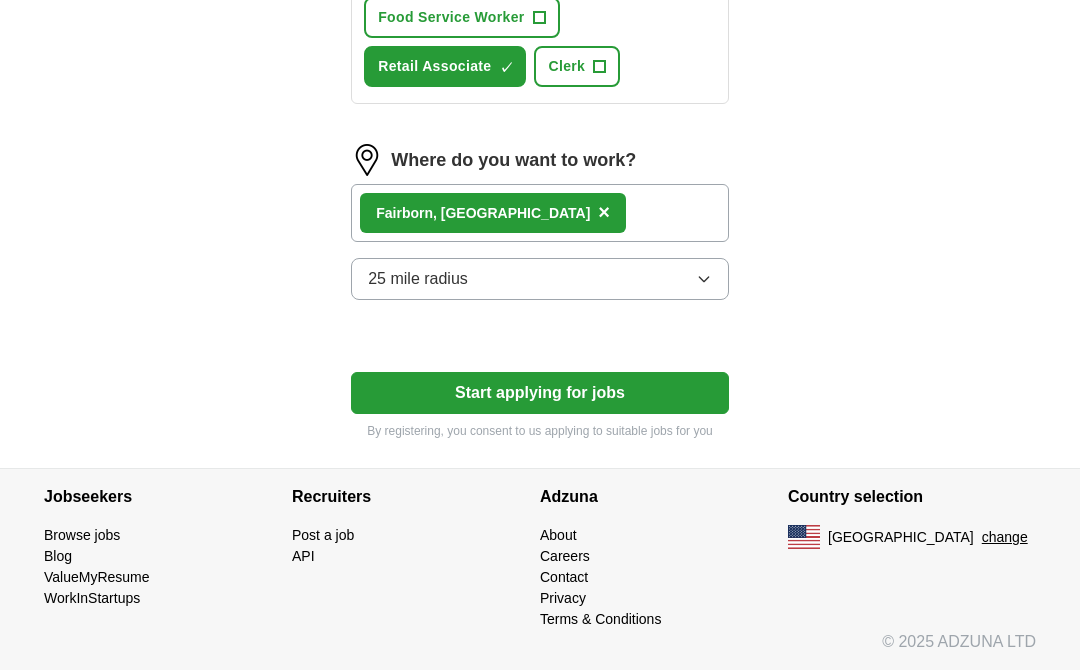 click on "Start applying for jobs" at bounding box center [540, 393] 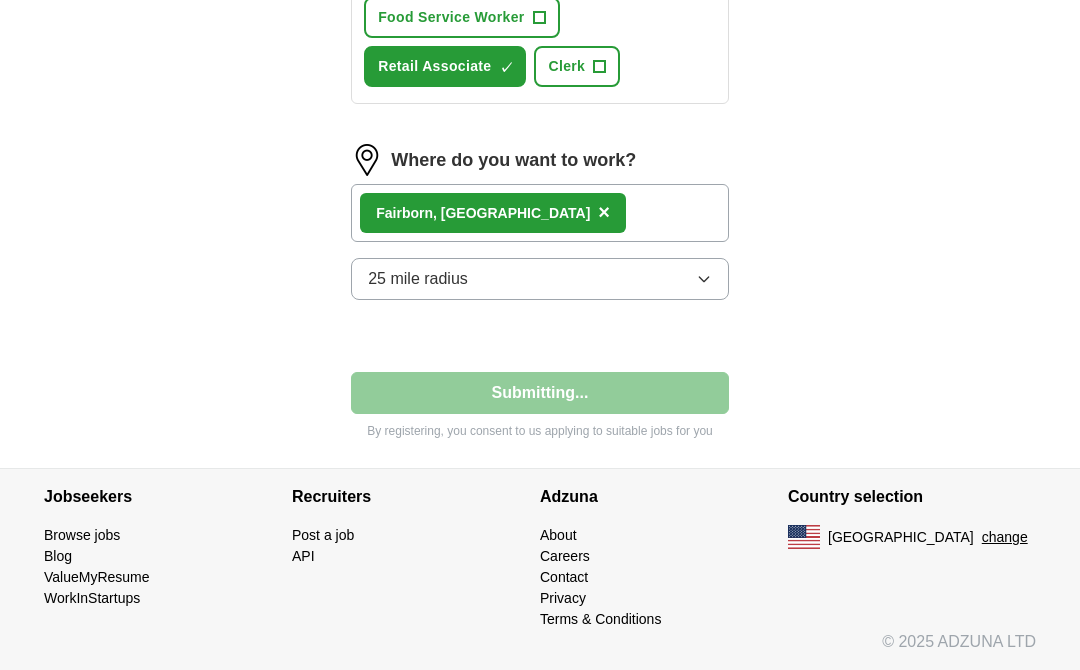 select on "**" 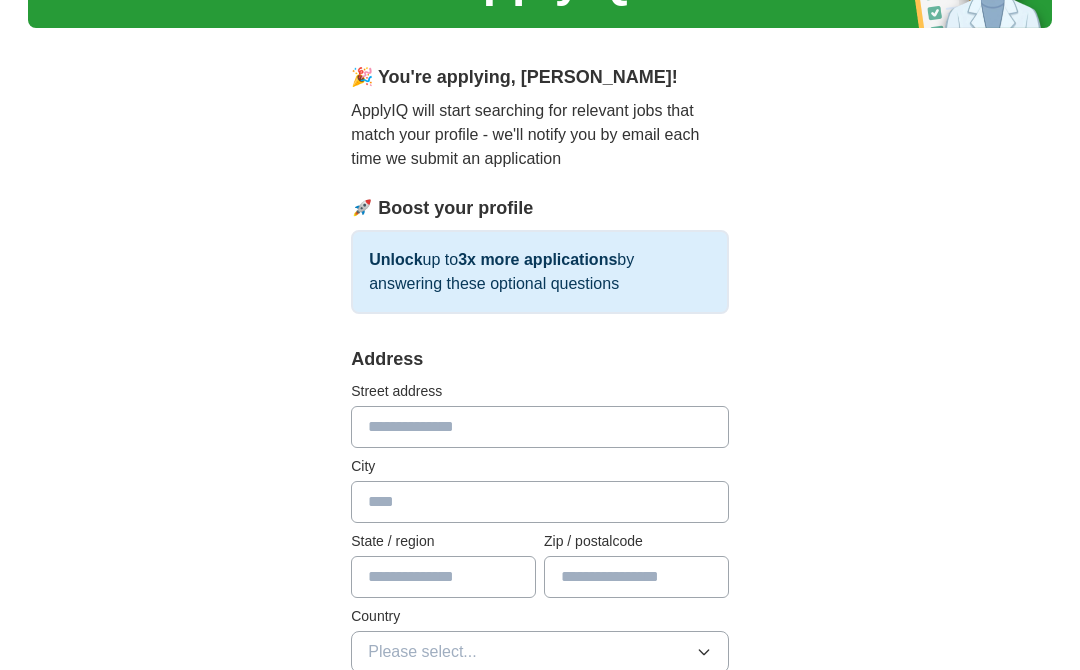 scroll, scrollTop: 0, scrollLeft: 0, axis: both 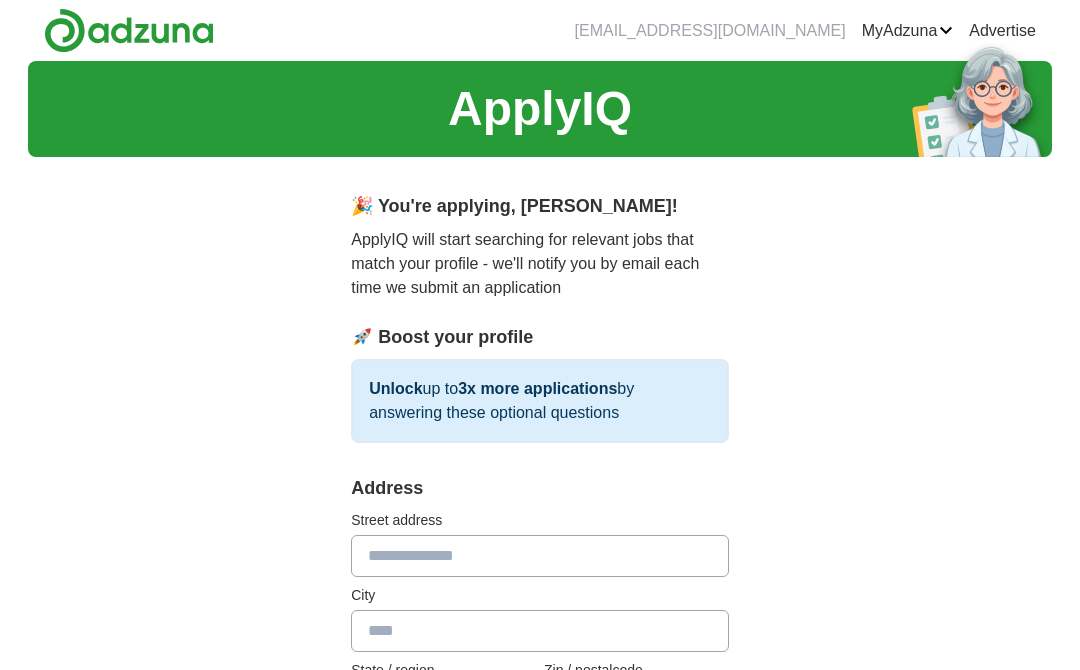 click at bounding box center (540, 556) 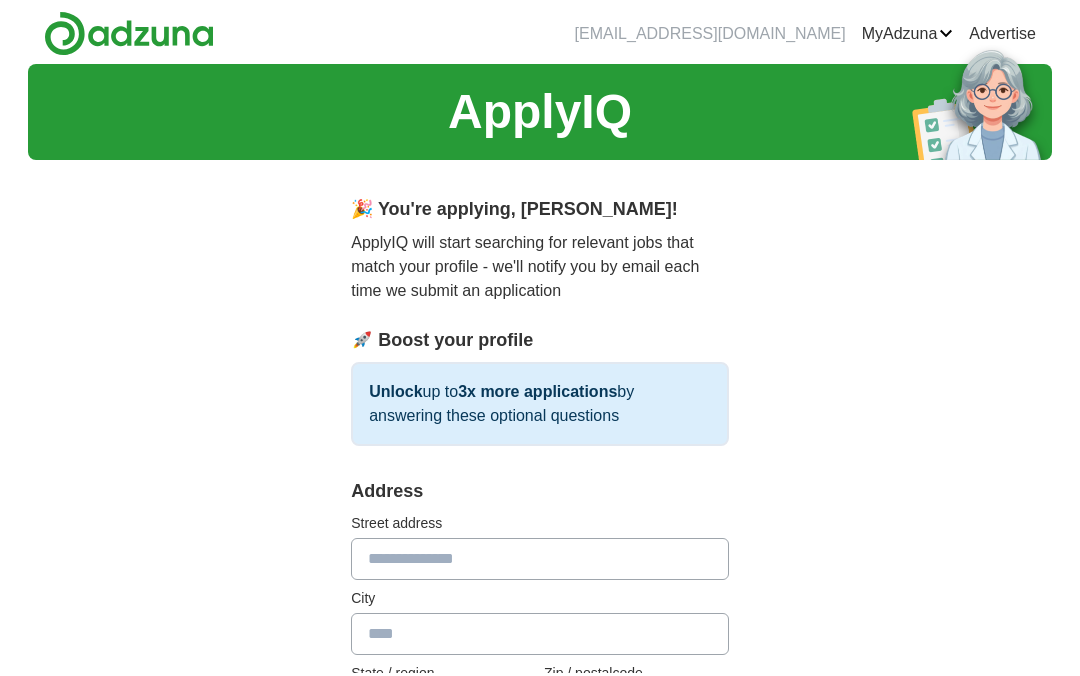 scroll, scrollTop: 39, scrollLeft: 0, axis: vertical 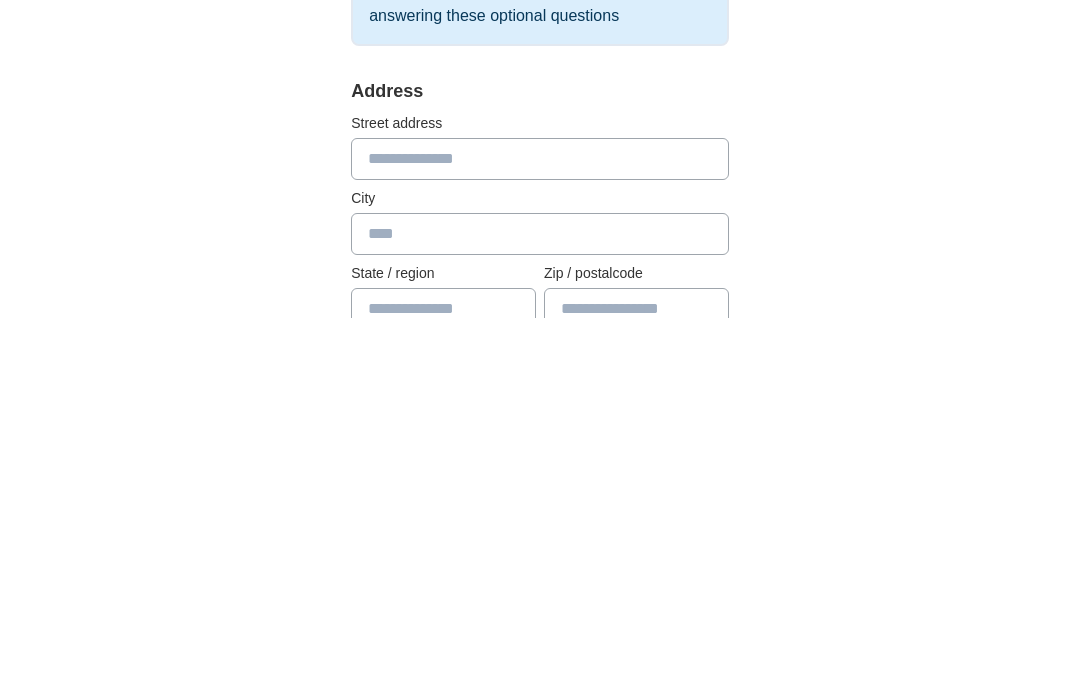type on "**********" 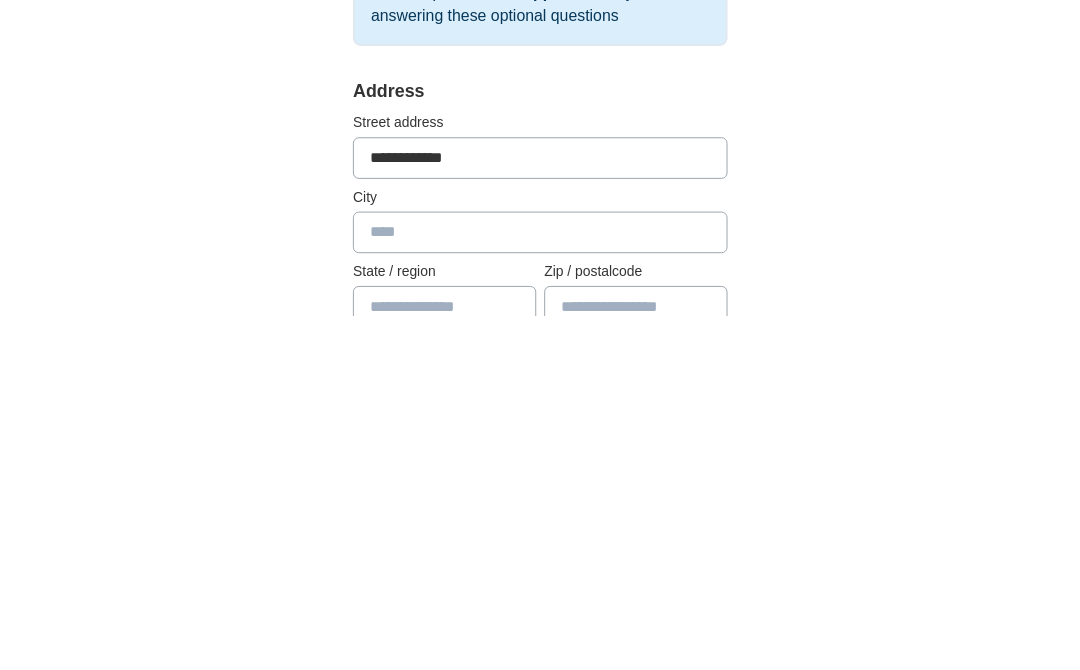 scroll, scrollTop: 397, scrollLeft: 0, axis: vertical 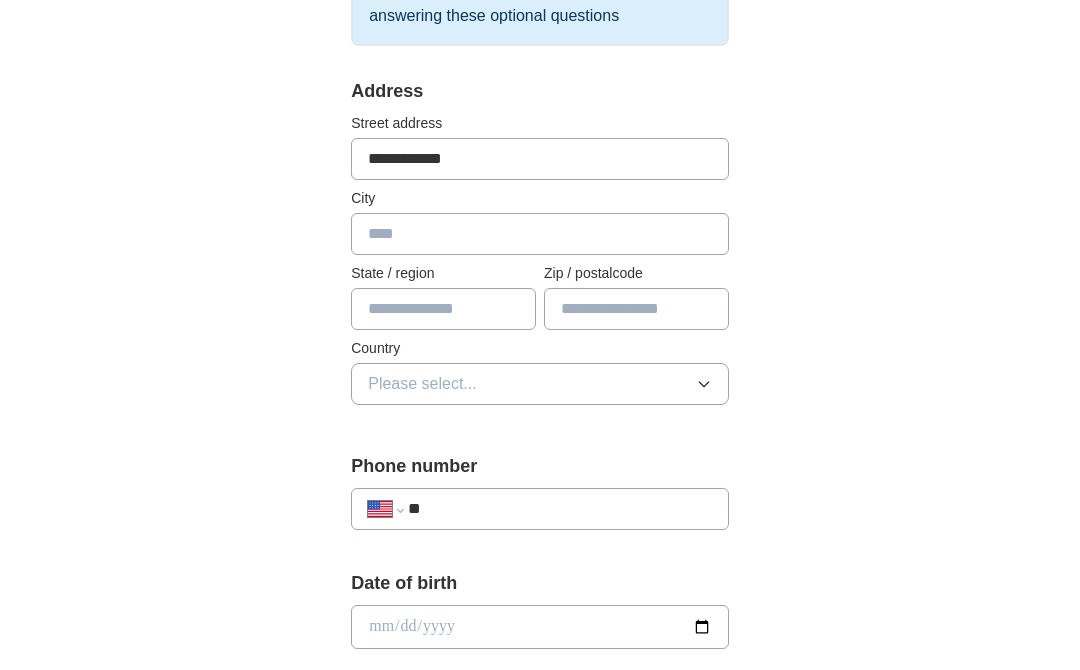 type on "********" 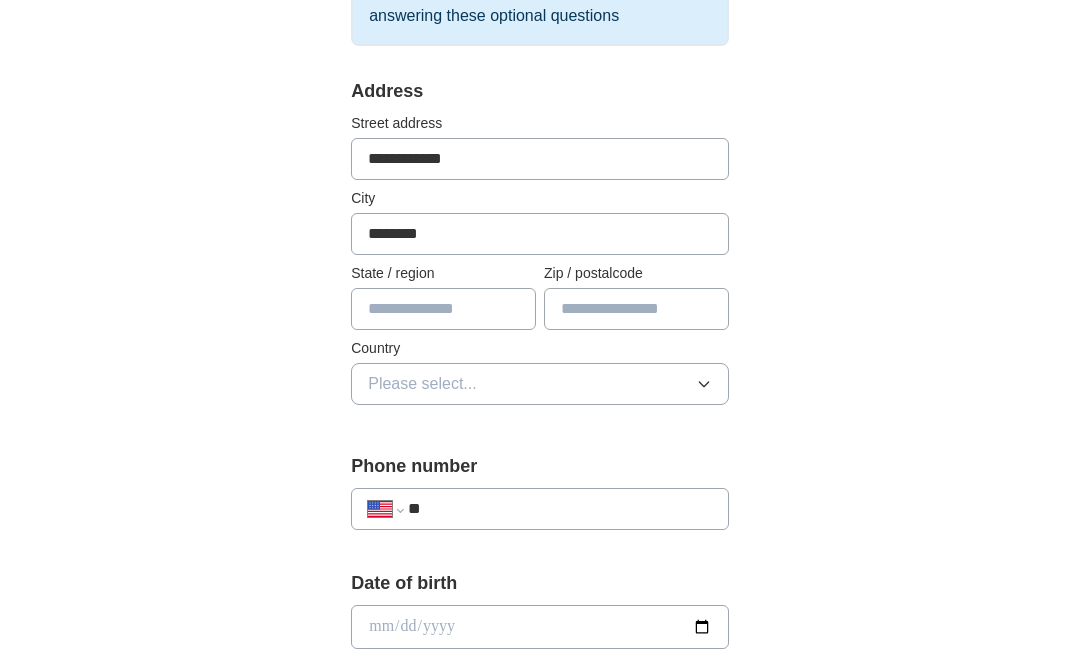 type on "**" 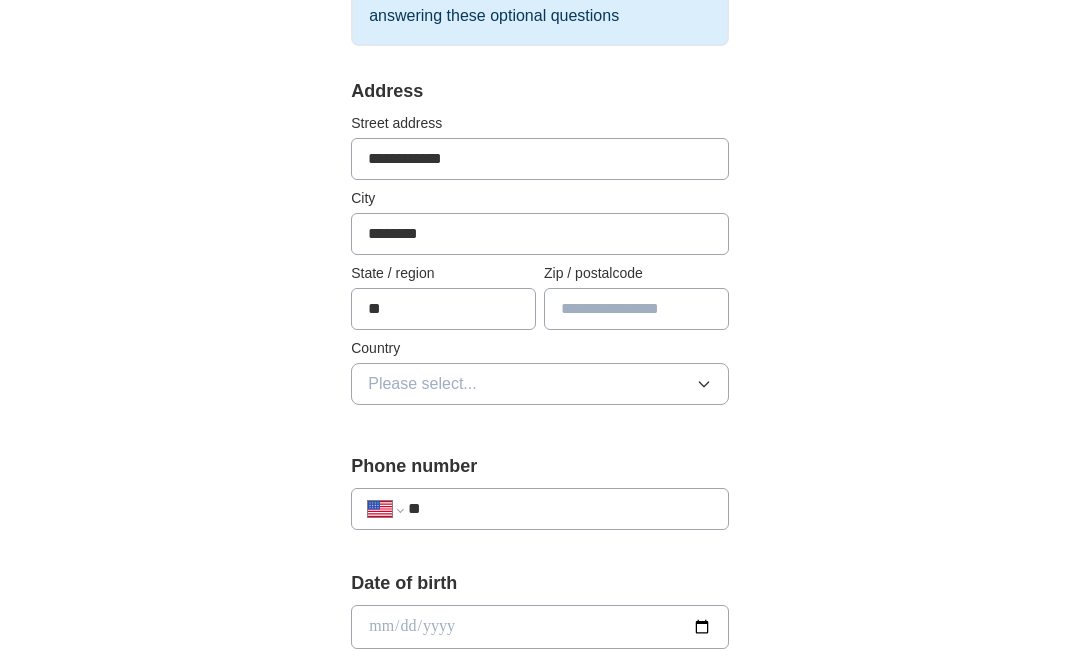 type on "*****" 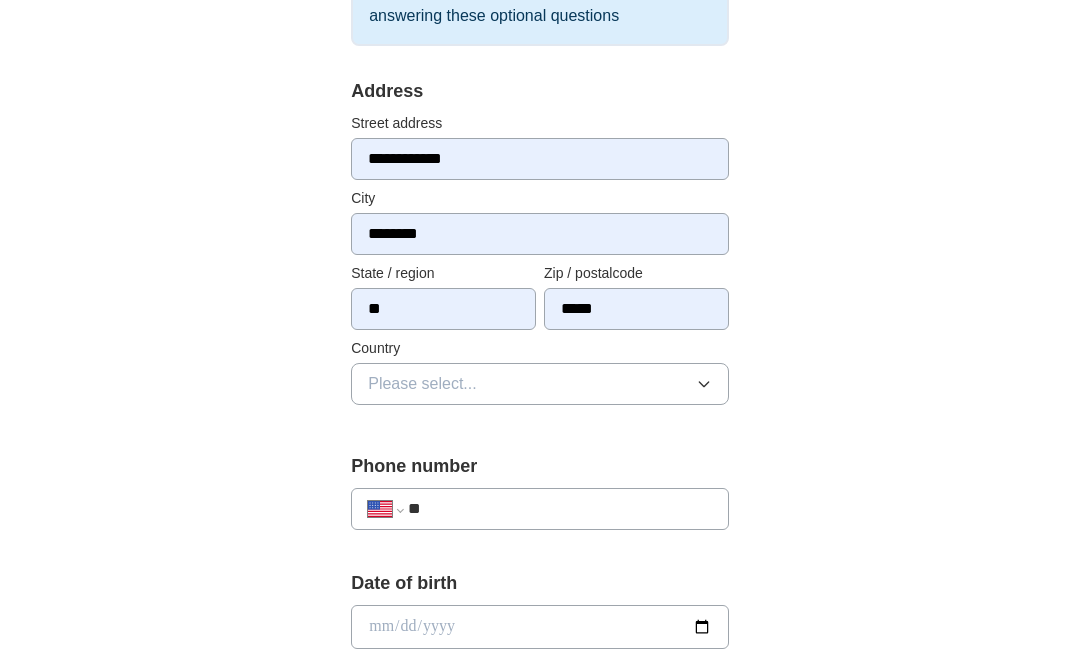click 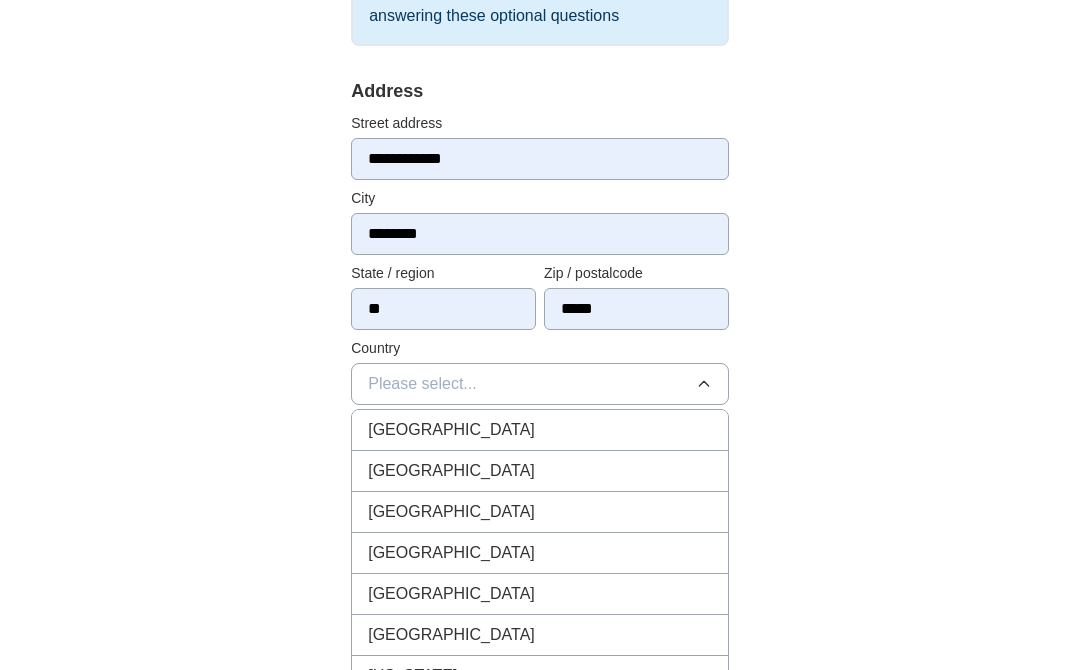 click on "United States" at bounding box center [540, 471] 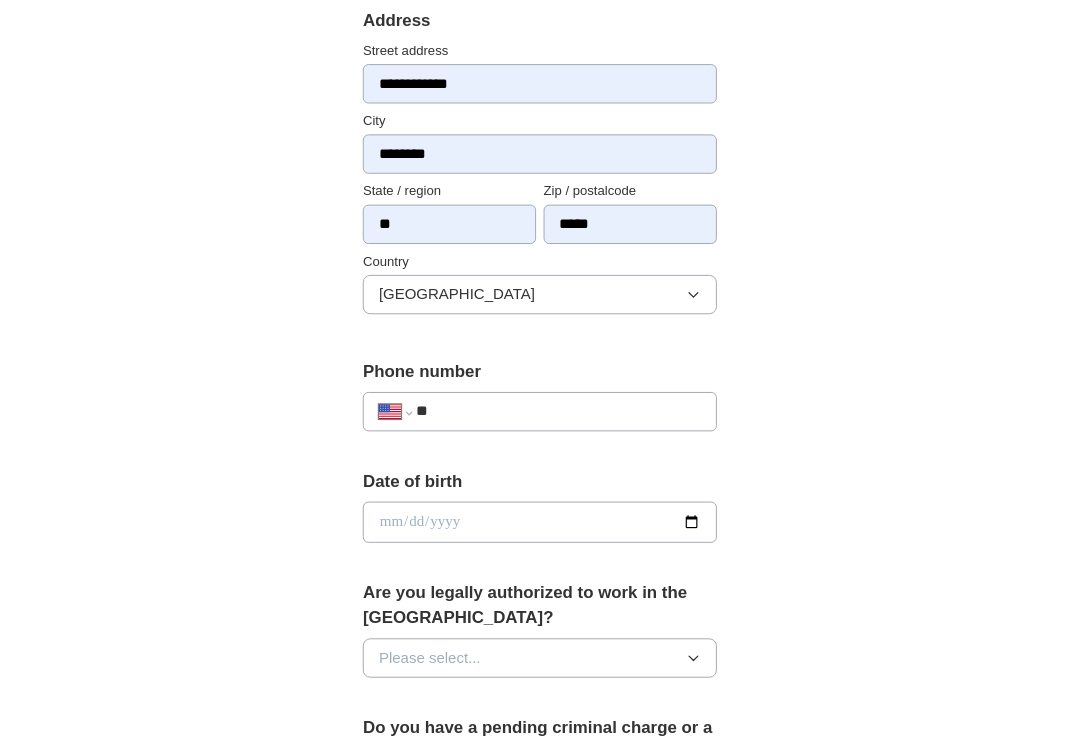 scroll, scrollTop: 467, scrollLeft: 0, axis: vertical 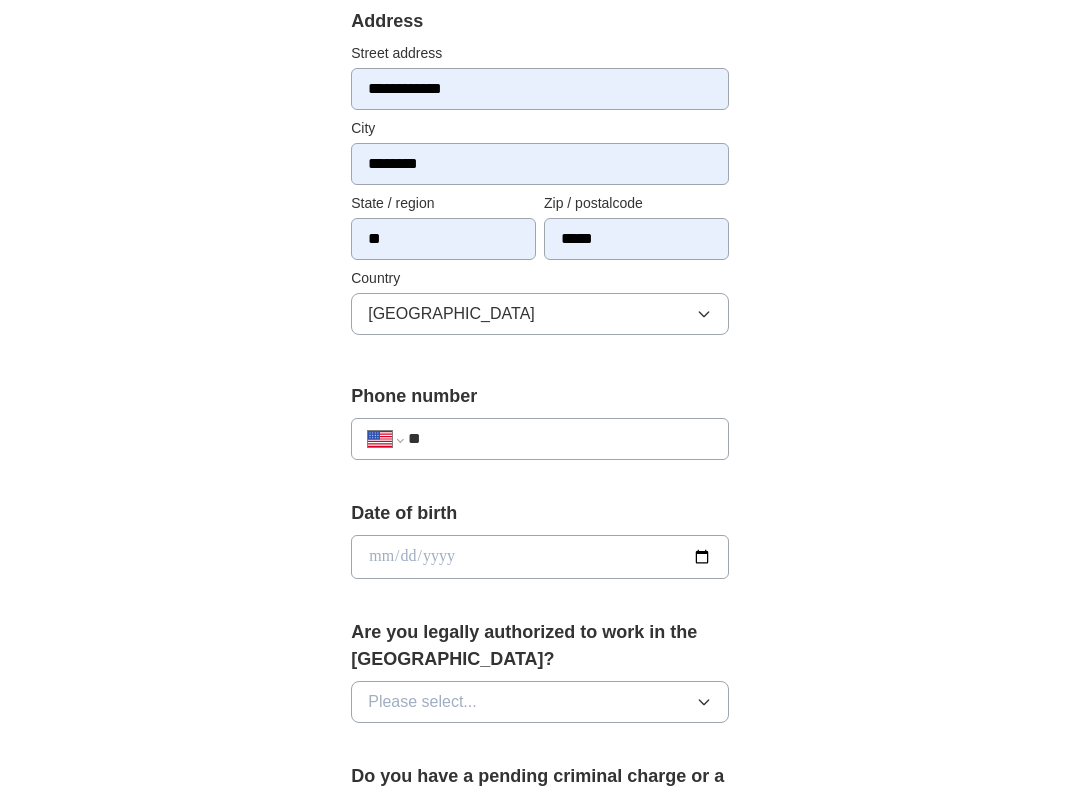 click on "**" at bounding box center [560, 439] 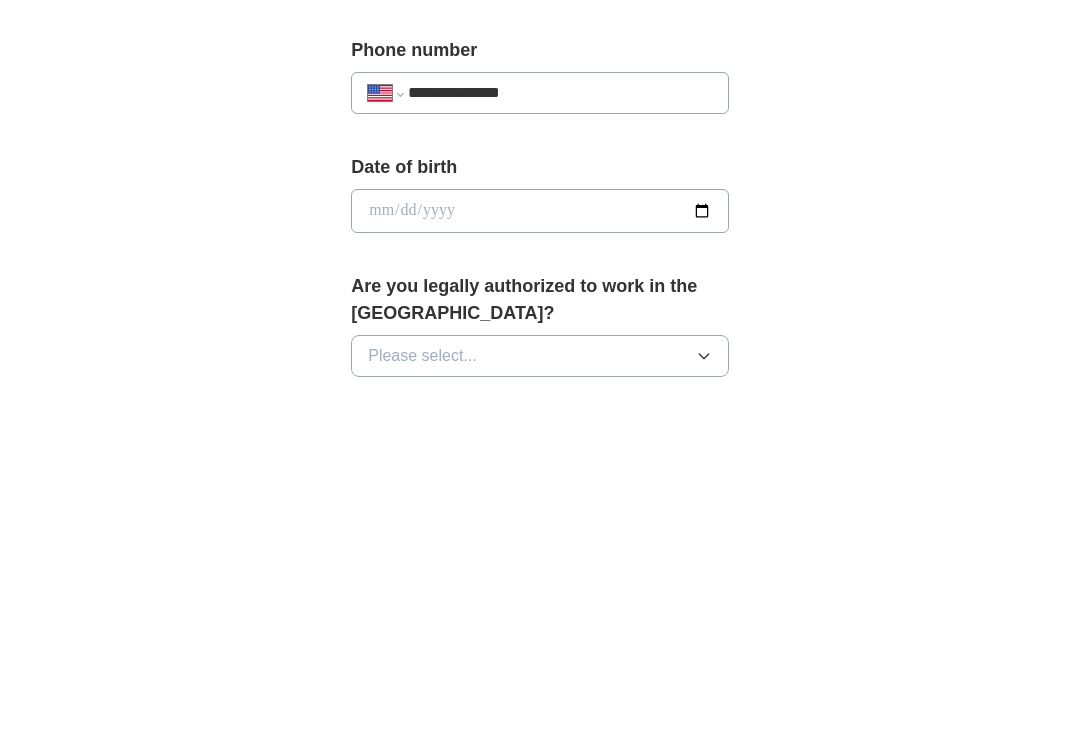 type on "**********" 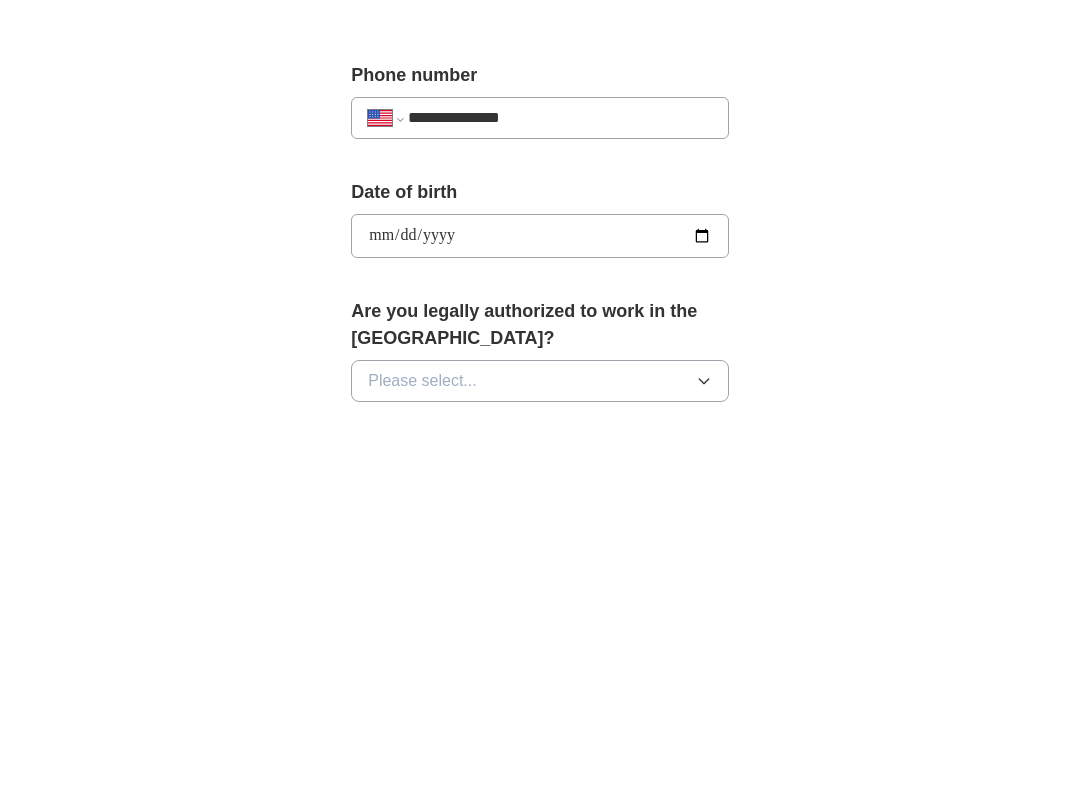 scroll, scrollTop: 813, scrollLeft: 0, axis: vertical 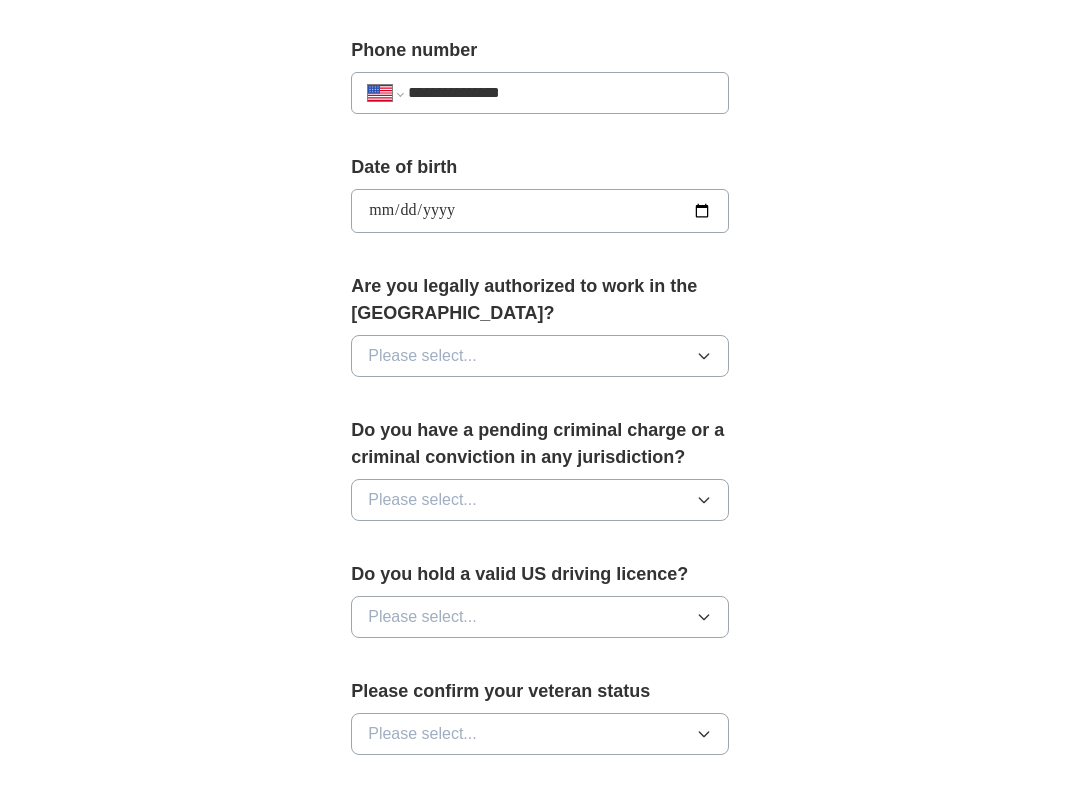 type on "**********" 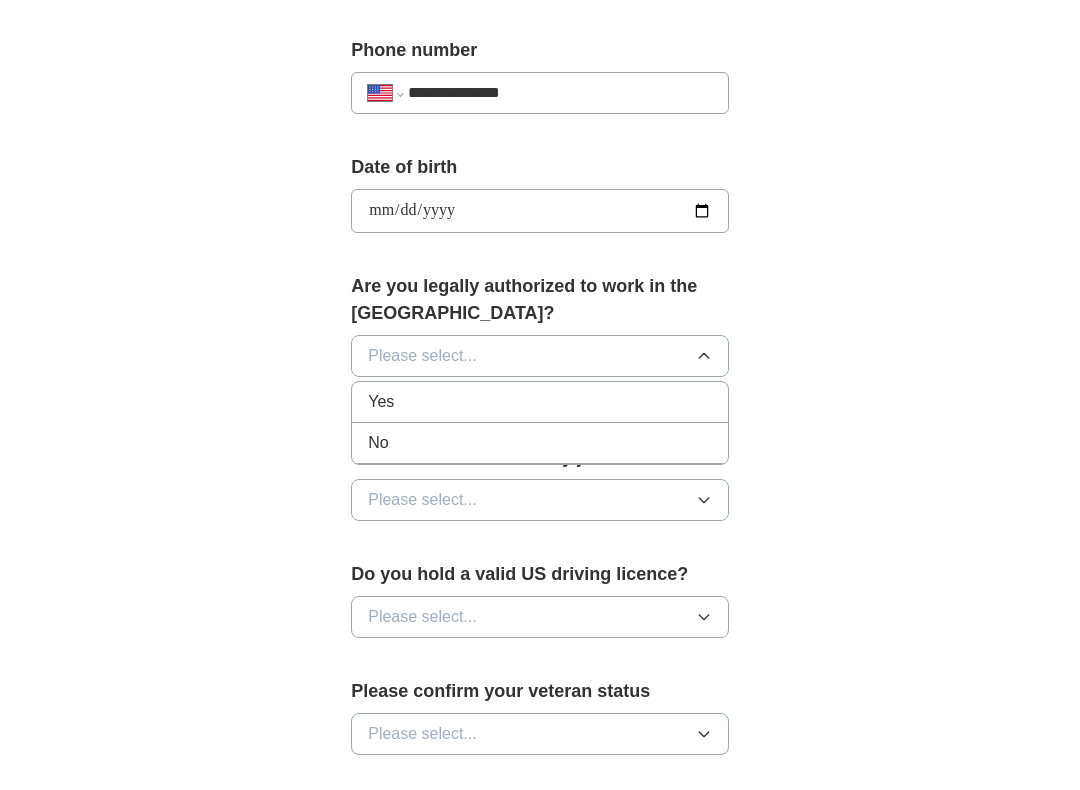 click on "Yes" at bounding box center (540, 402) 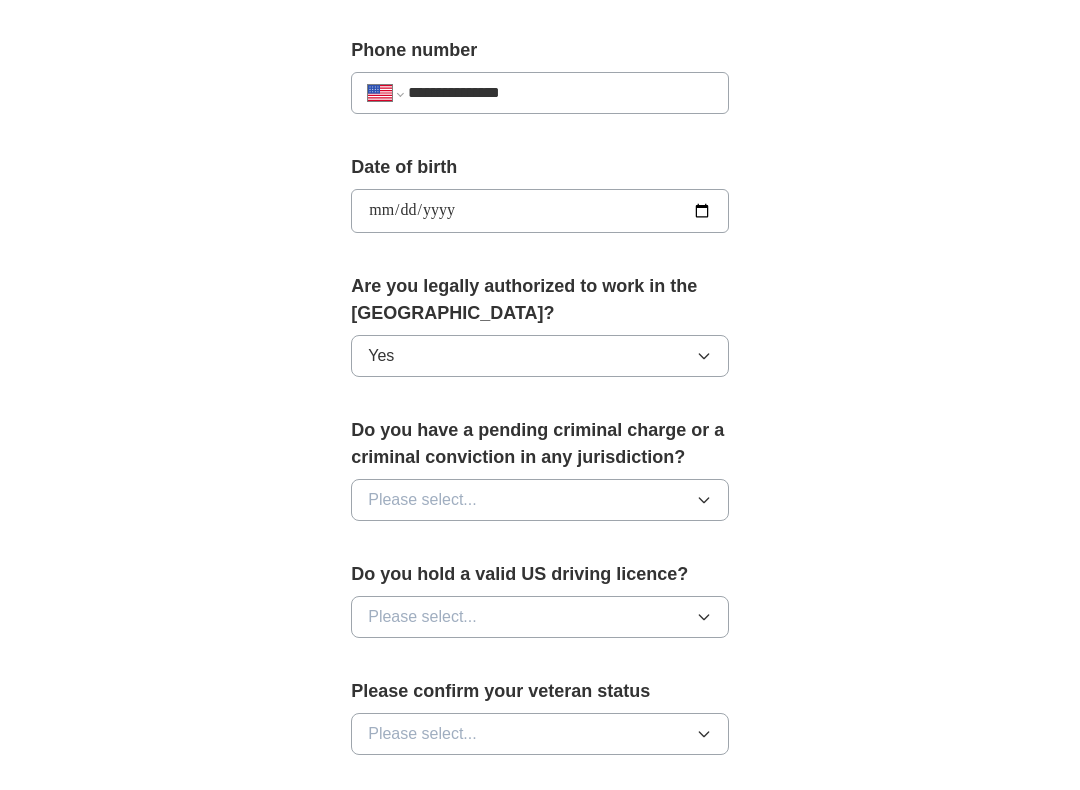 click on "Please select..." at bounding box center [540, 500] 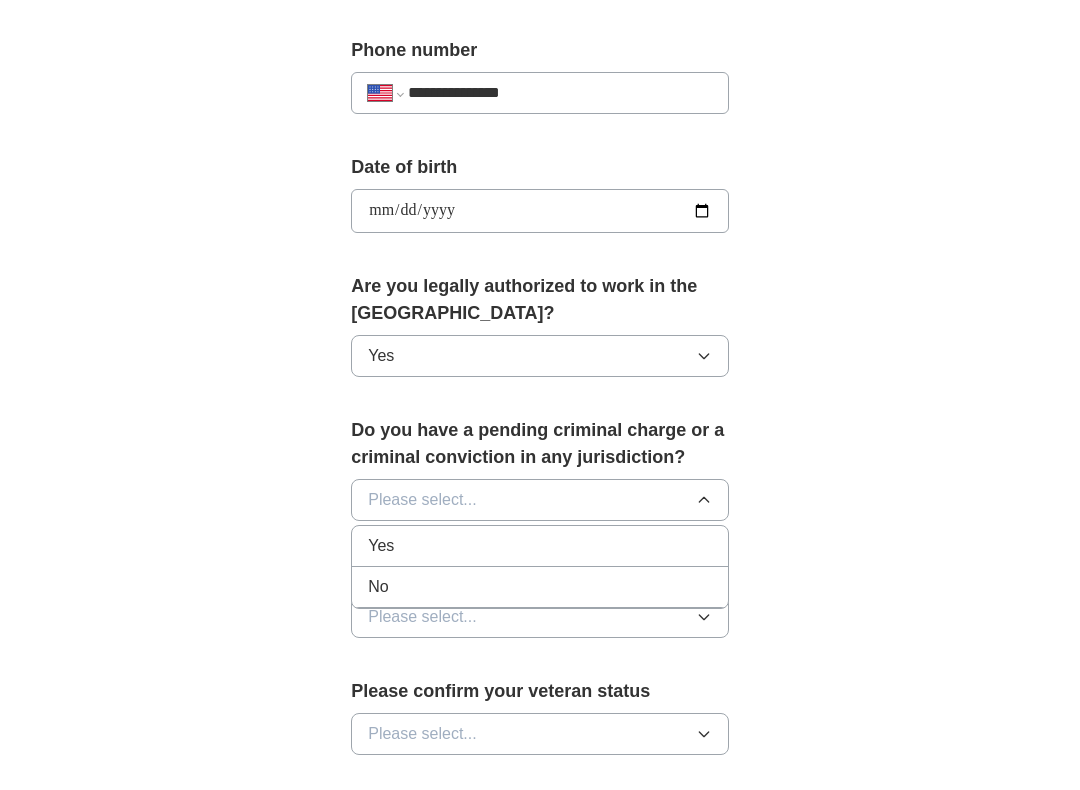 click on "No" at bounding box center [540, 587] 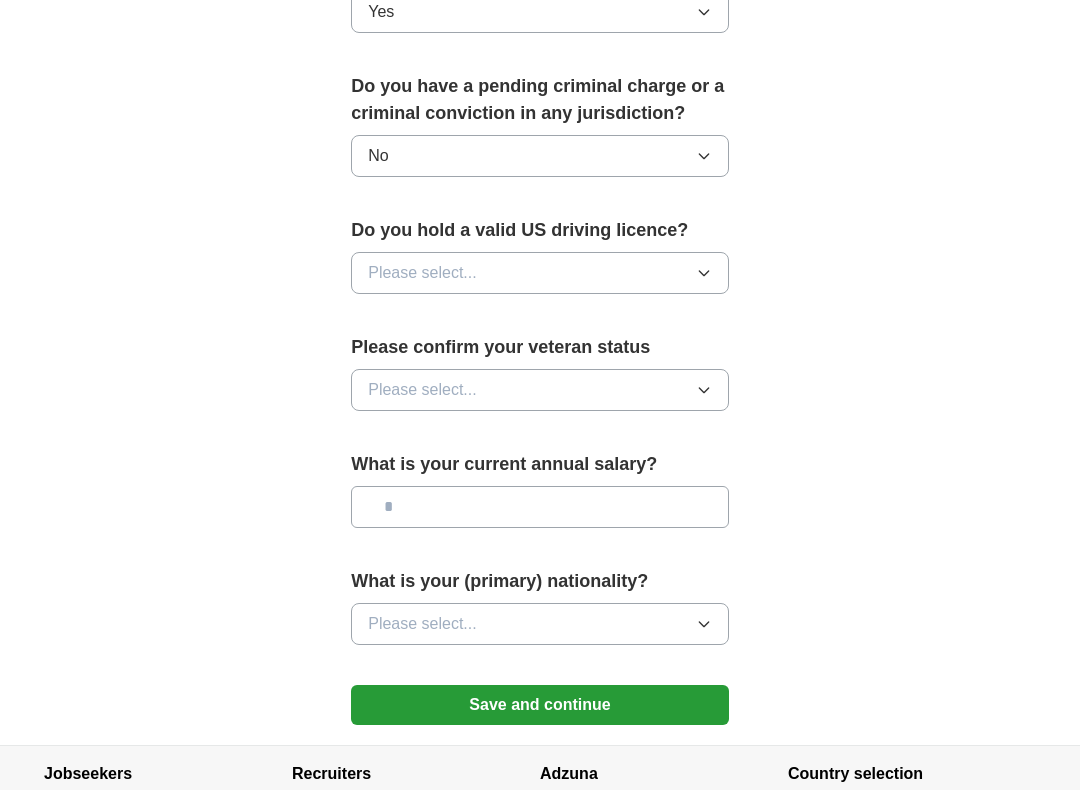 scroll, scrollTop: 1158, scrollLeft: 0, axis: vertical 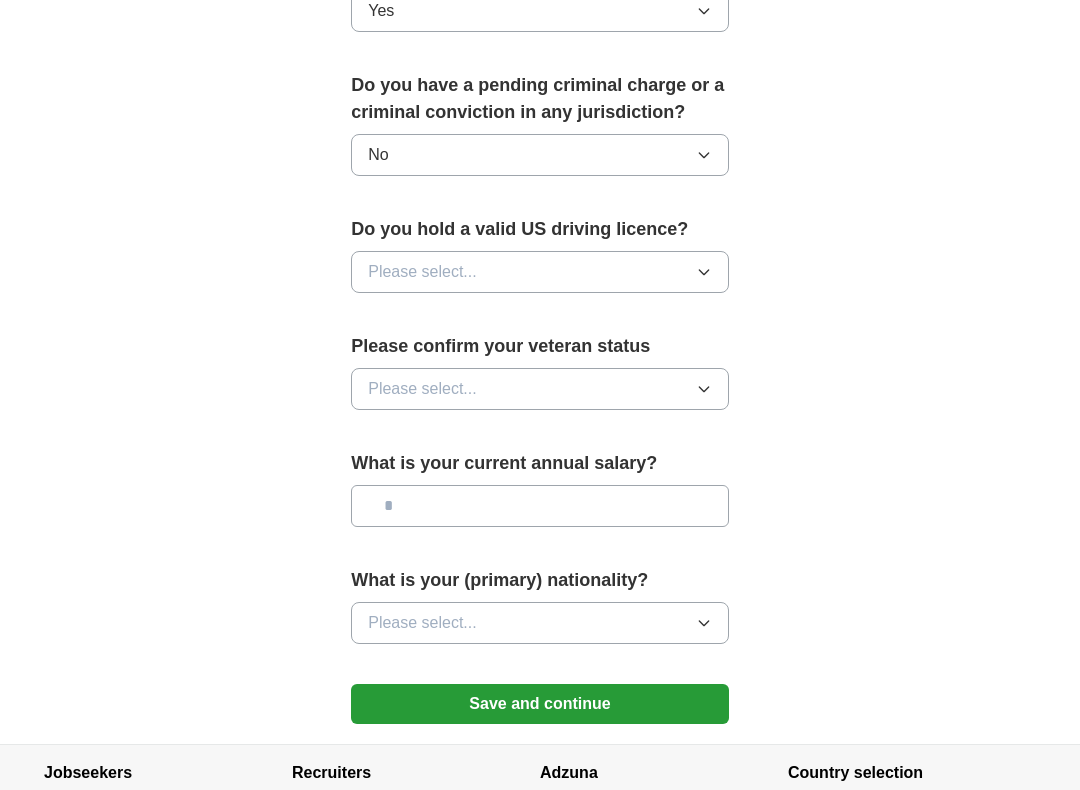 click on "Please select..." at bounding box center [540, 272] 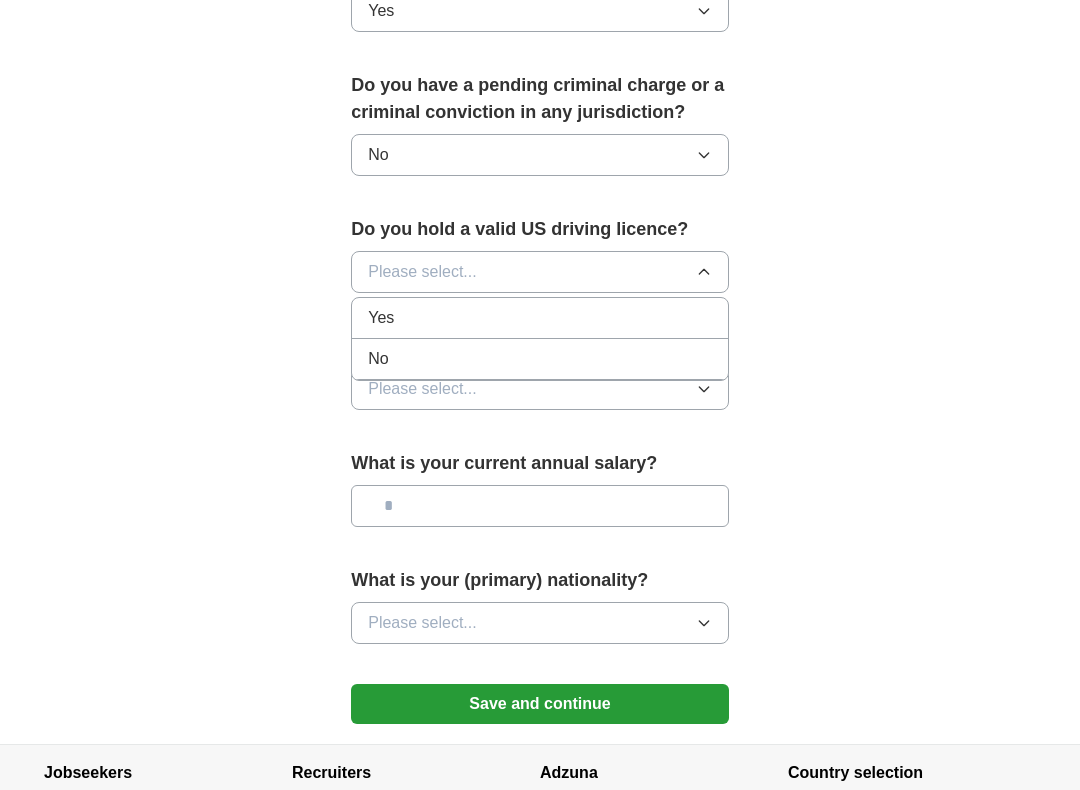 click on "Yes" at bounding box center [540, 318] 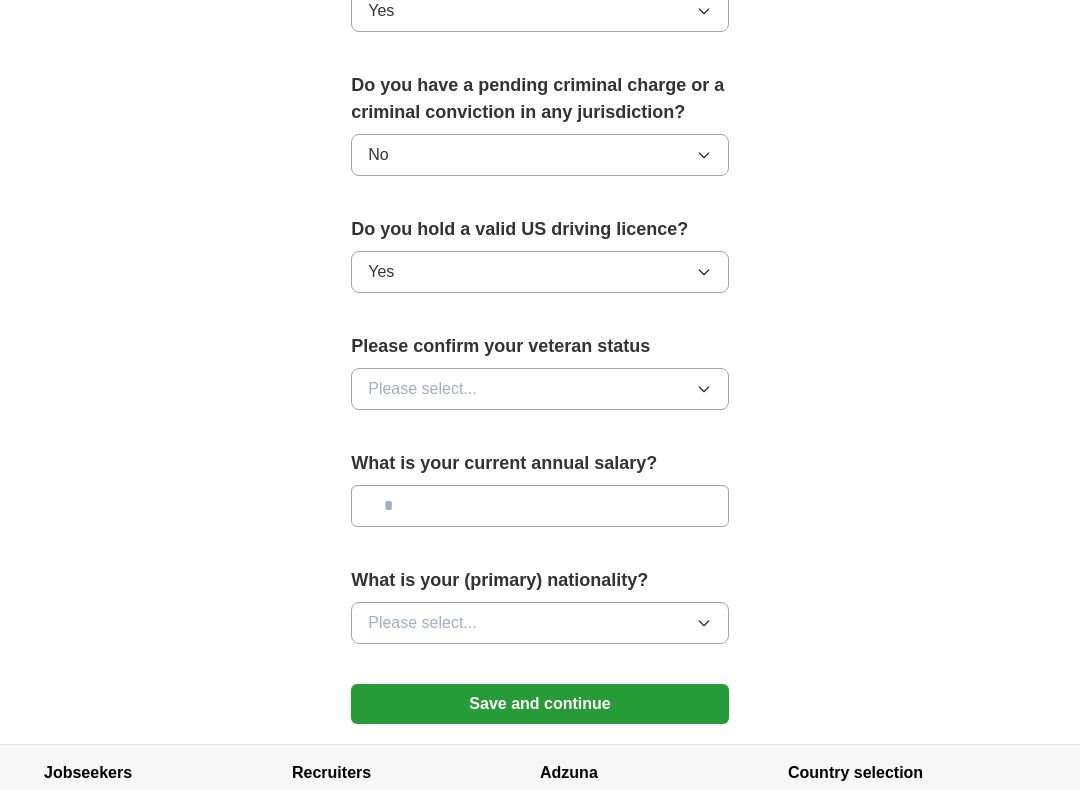 click on "Please select..." at bounding box center [540, 389] 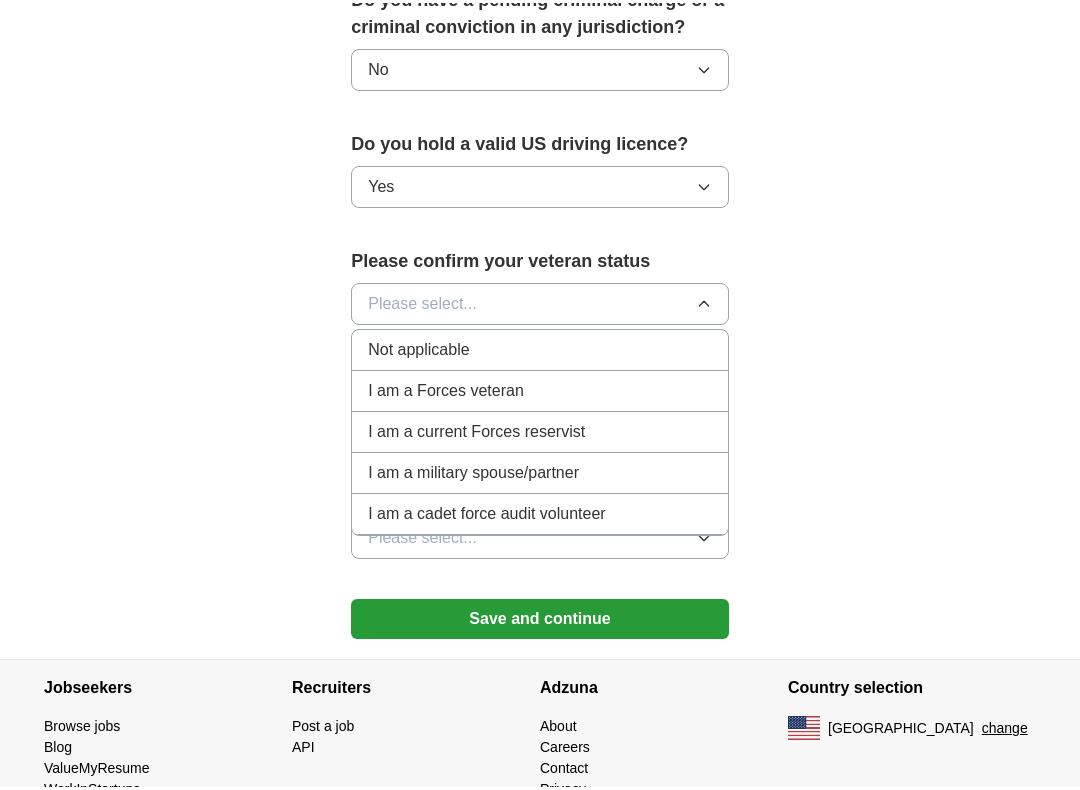 scroll, scrollTop: 1244, scrollLeft: 0, axis: vertical 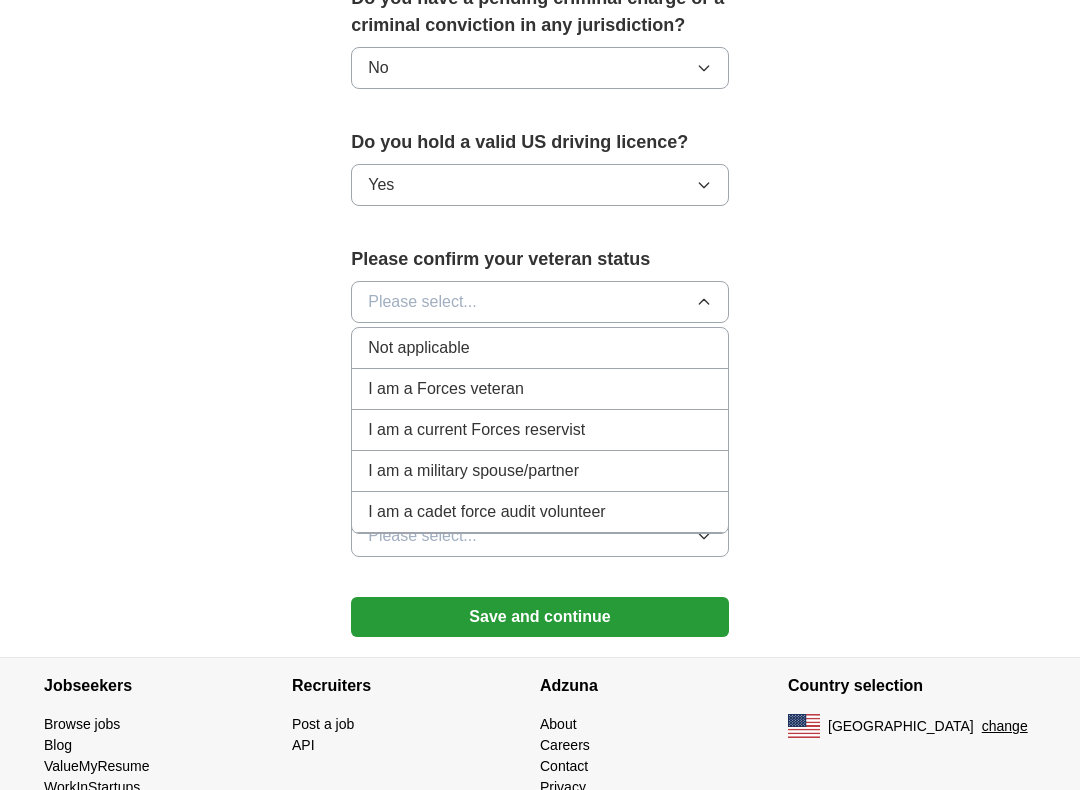 click on "Not applicable" at bounding box center [540, 349] 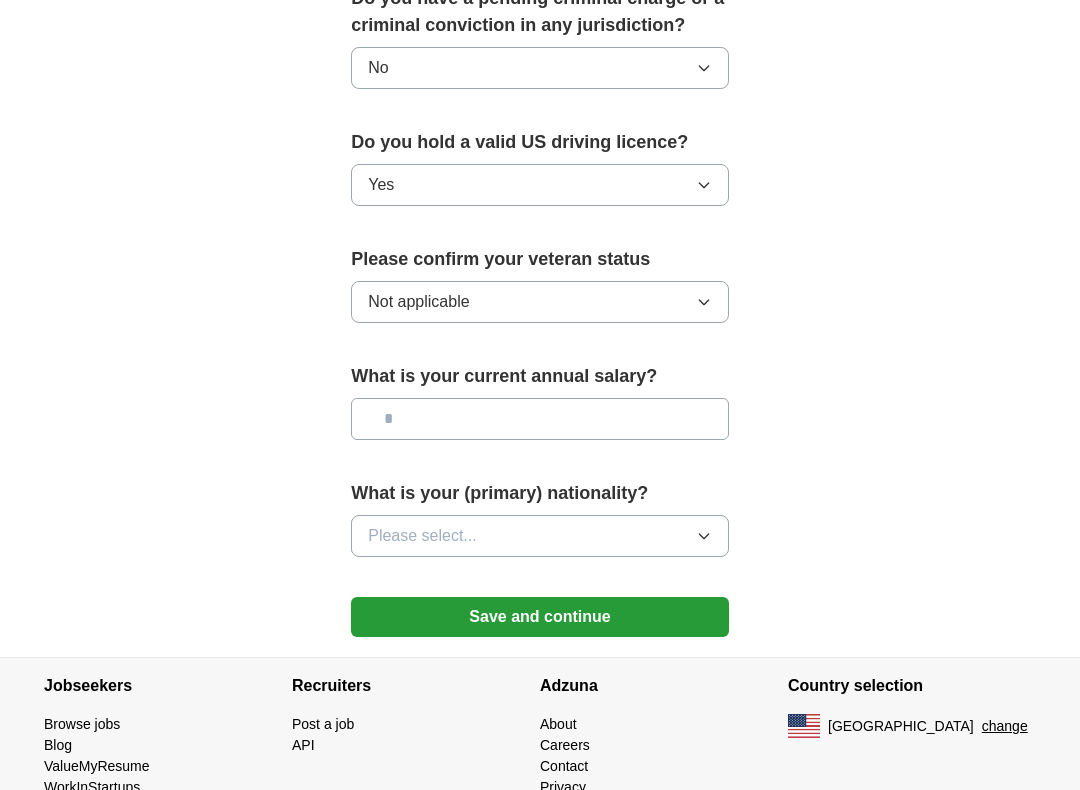 click at bounding box center (540, 419) 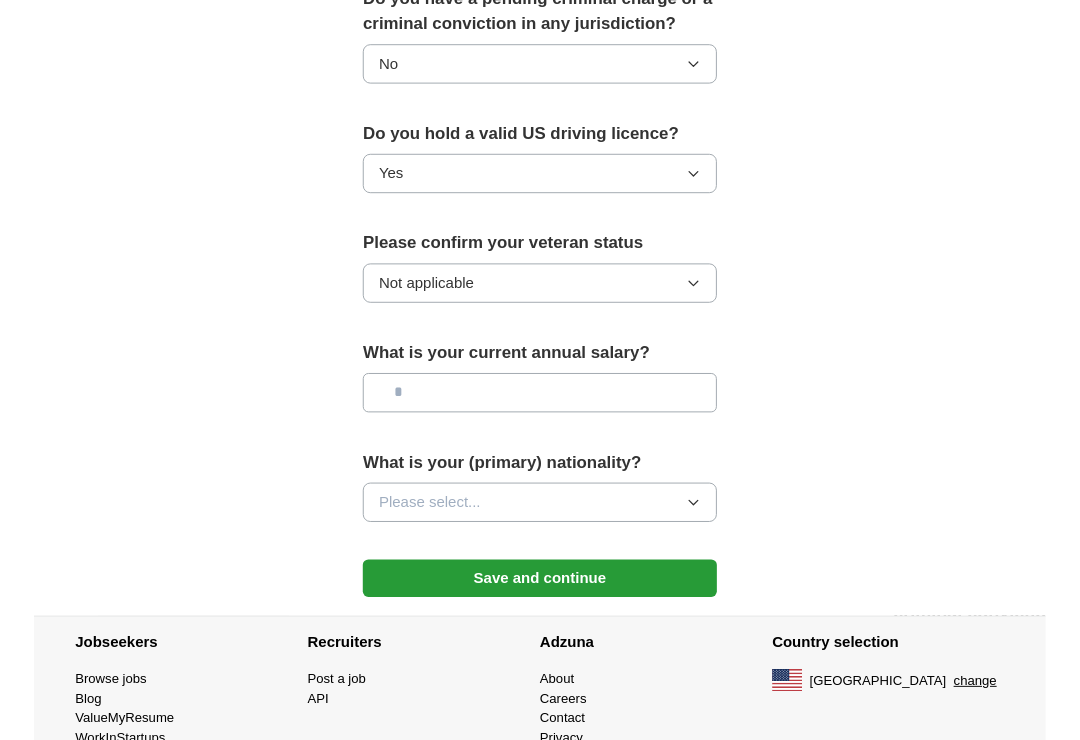 scroll, scrollTop: 1244, scrollLeft: 0, axis: vertical 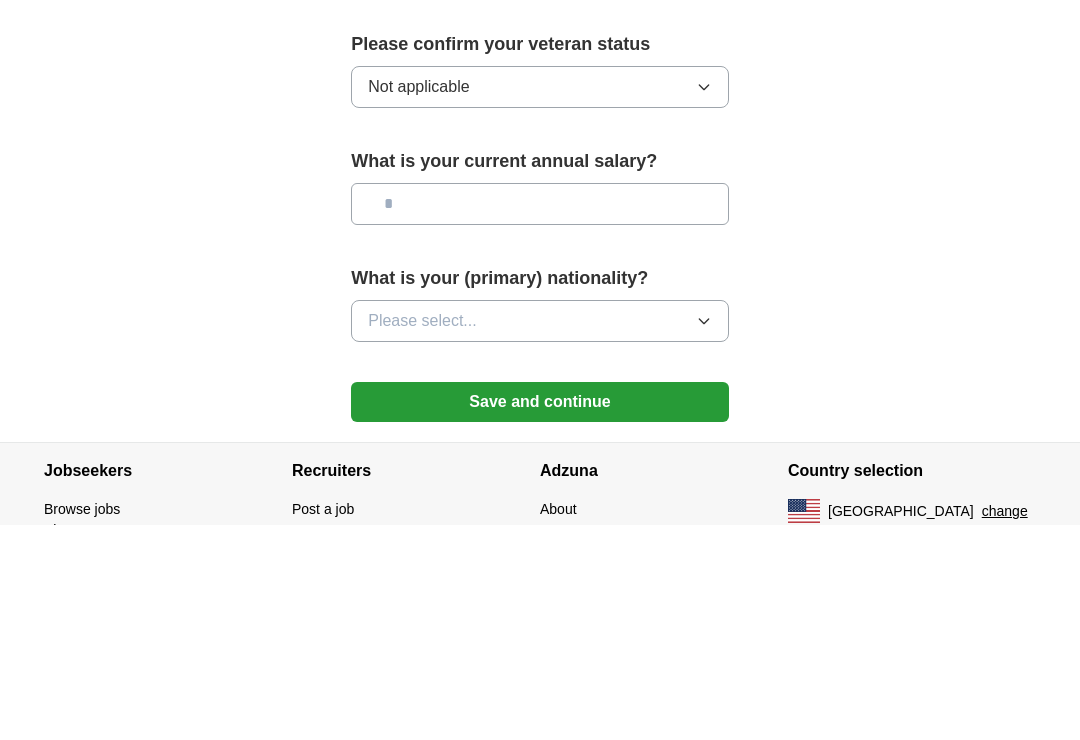 type on "**" 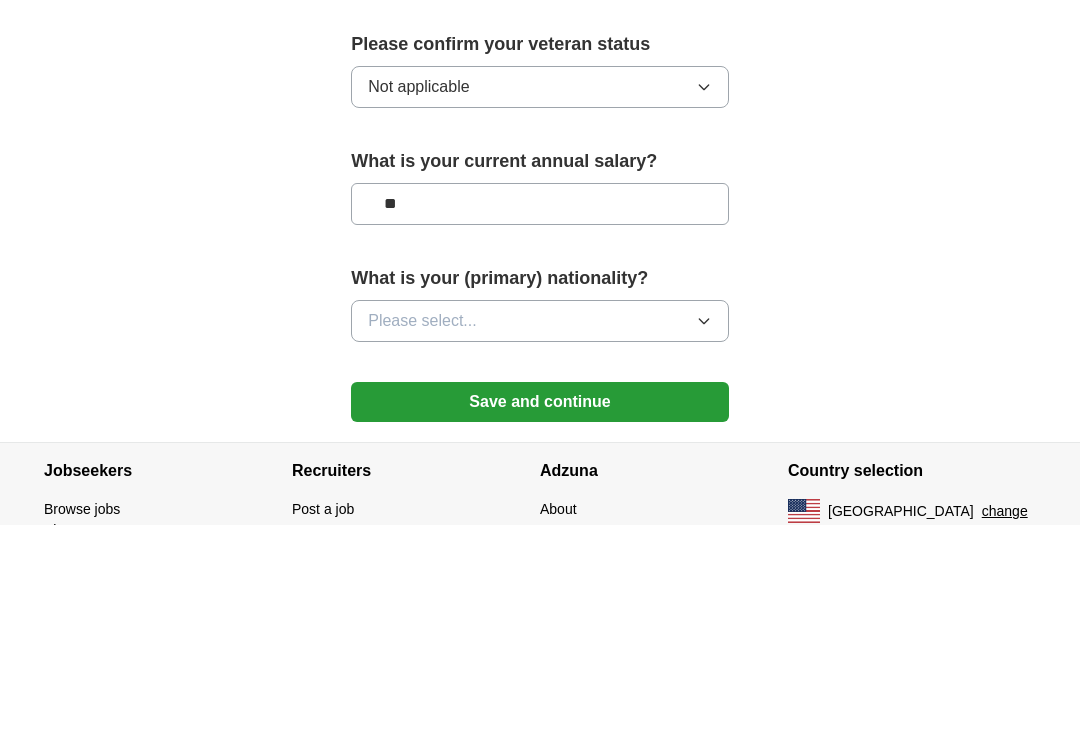 click on "Please select..." at bounding box center [540, 537] 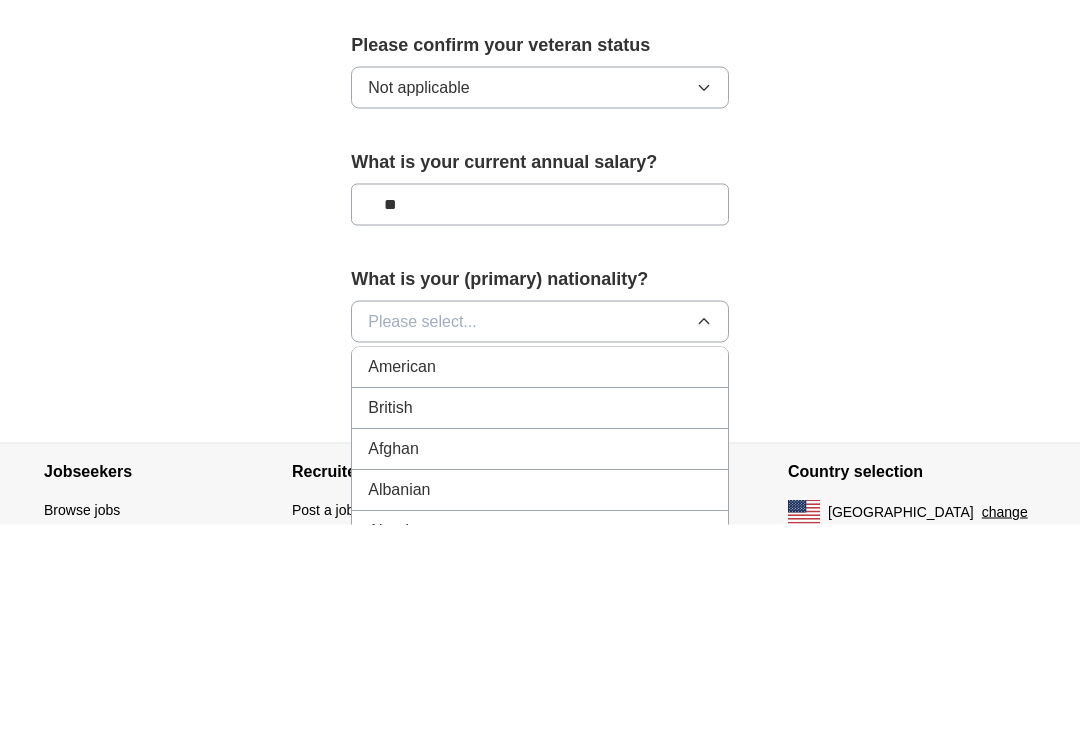 scroll, scrollTop: 1301, scrollLeft: 0, axis: vertical 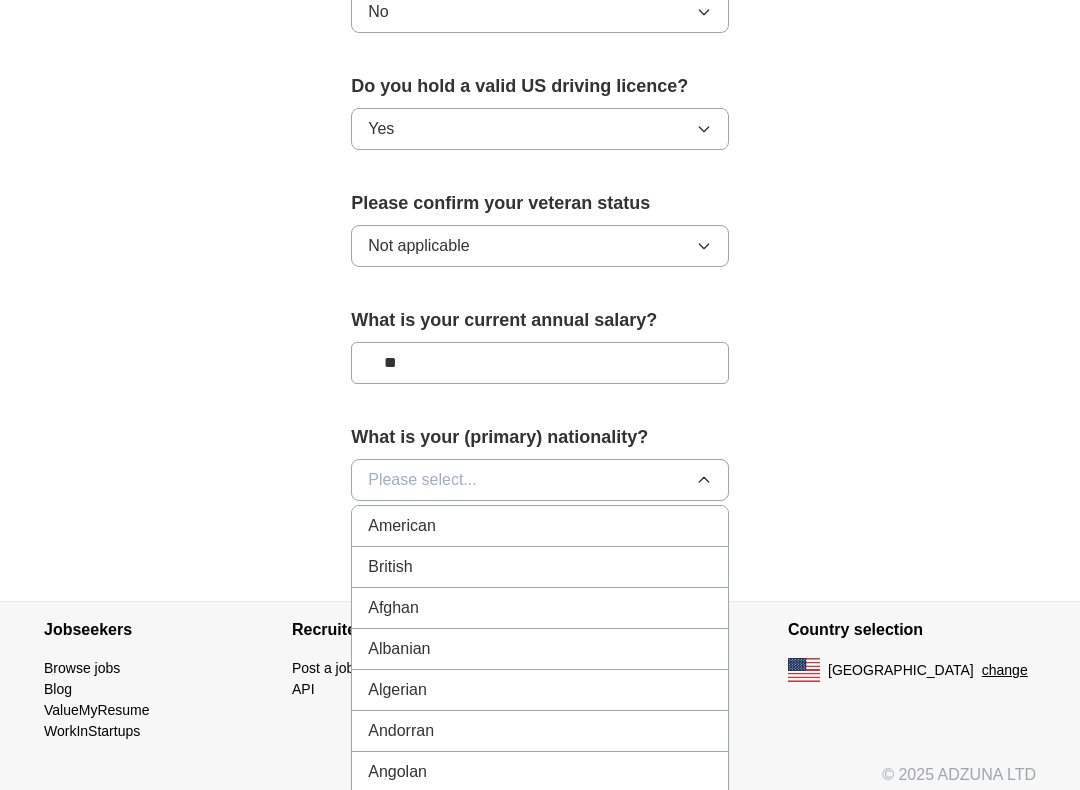 click on "American" at bounding box center [540, 526] 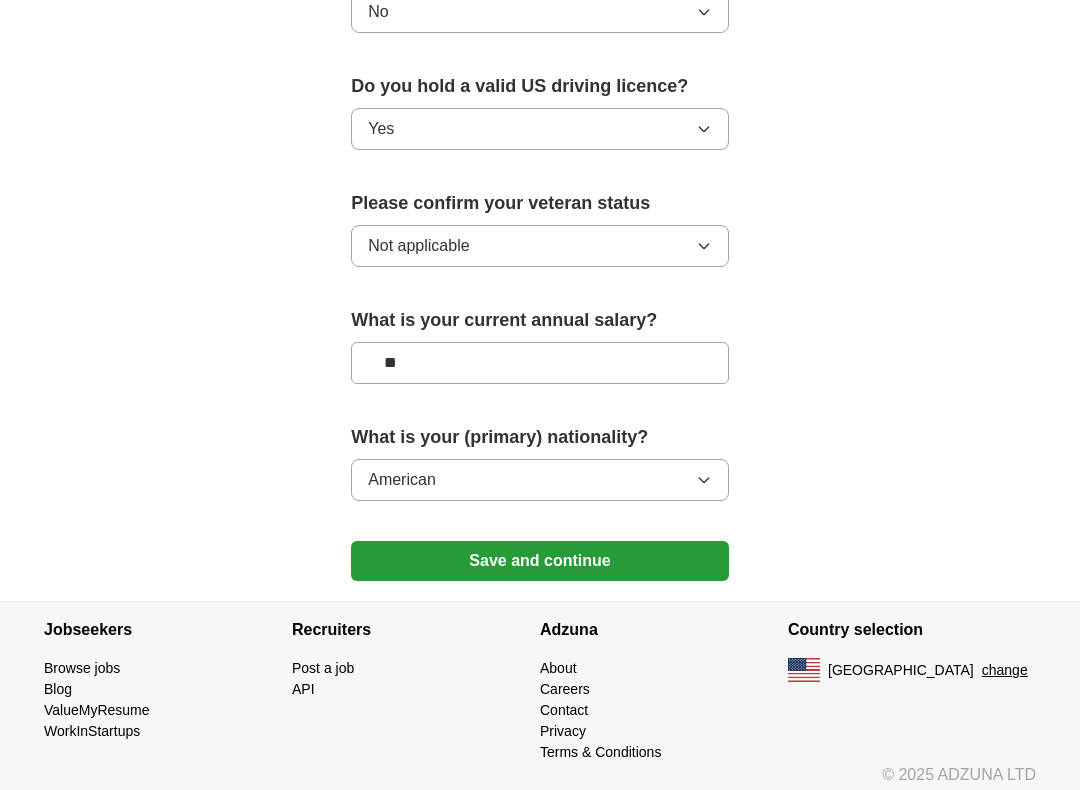 click on "**" at bounding box center (540, 363) 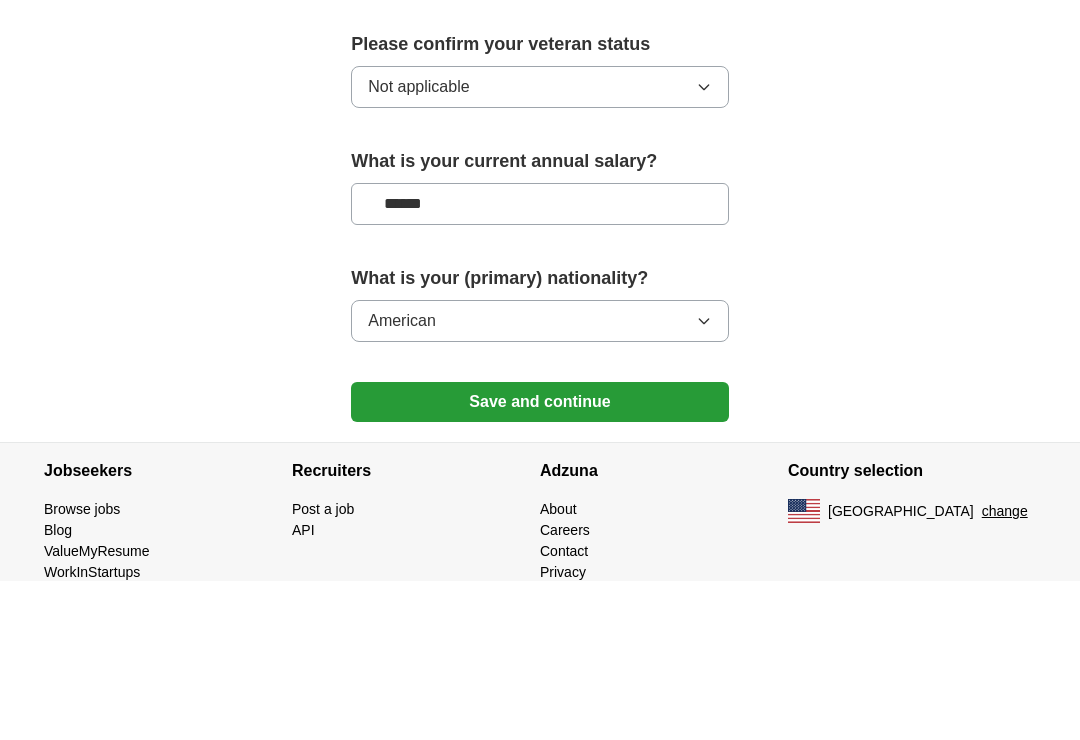 type on "*******" 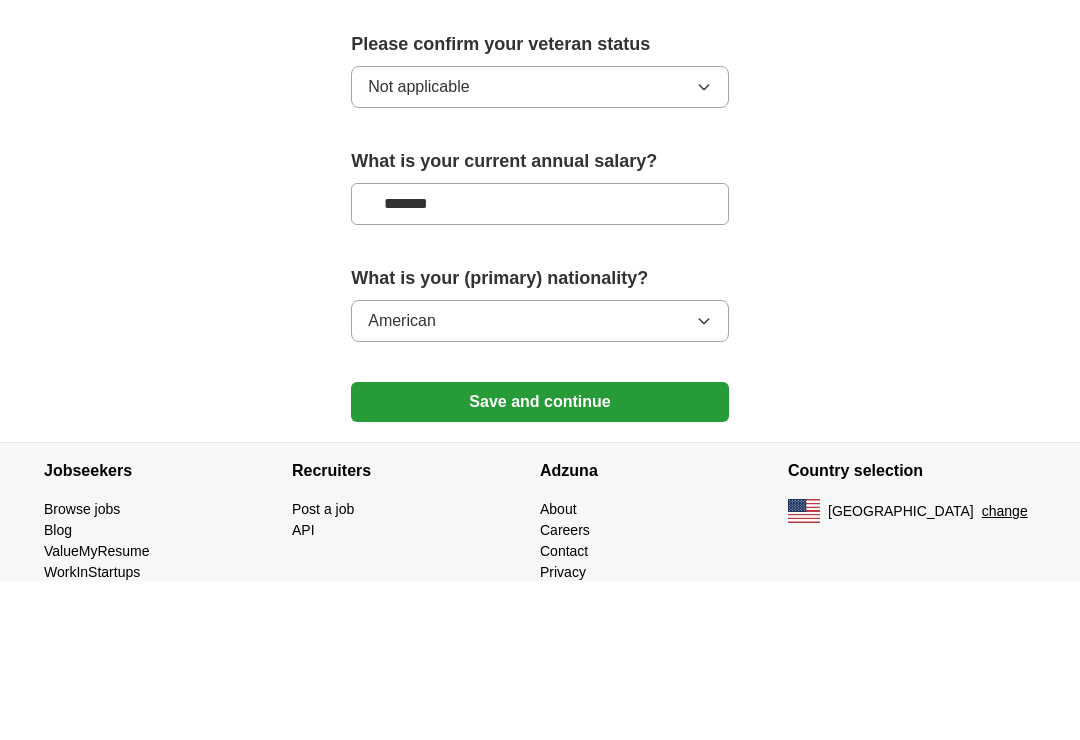 click on "Save and continue" at bounding box center [540, 561] 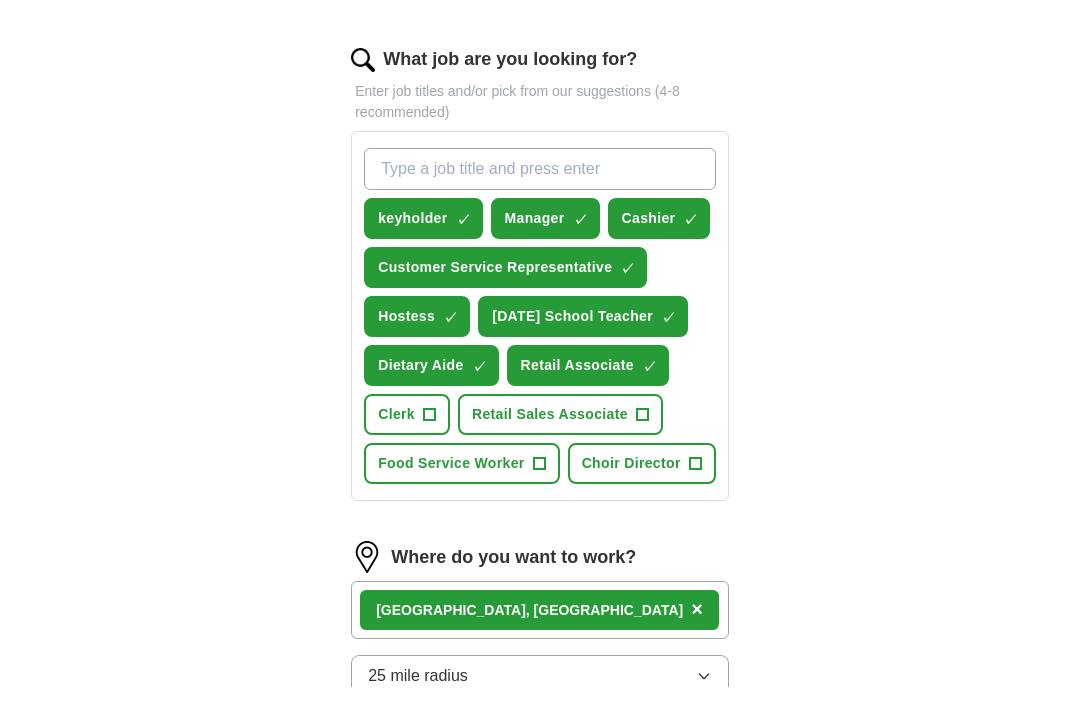 scroll, scrollTop: 647, scrollLeft: 0, axis: vertical 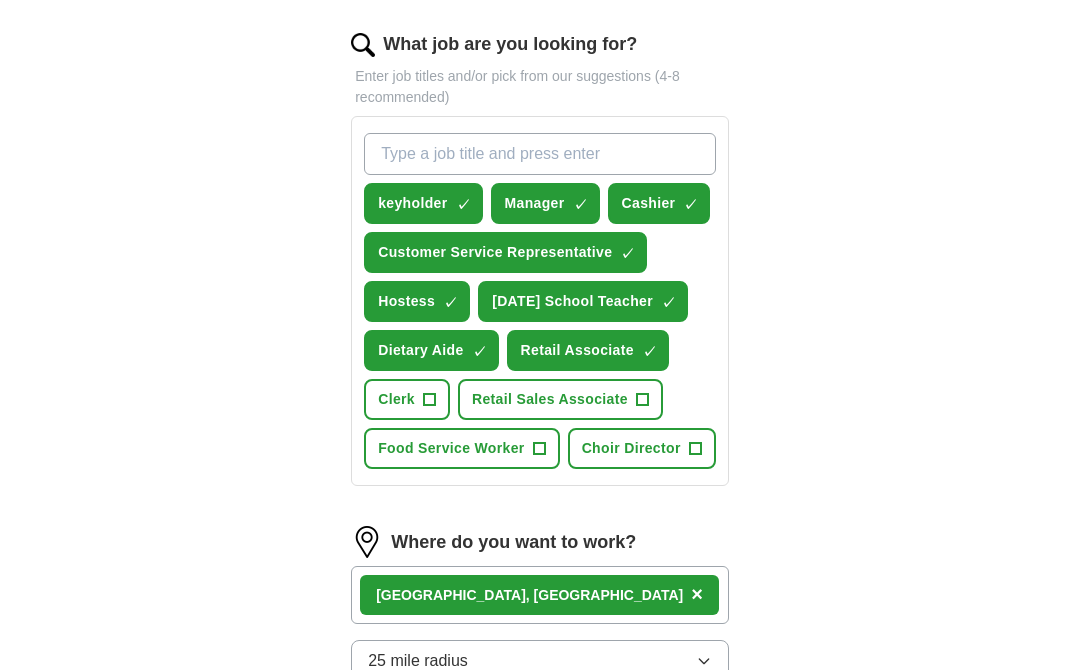 click on "✓" at bounding box center (668, 303) 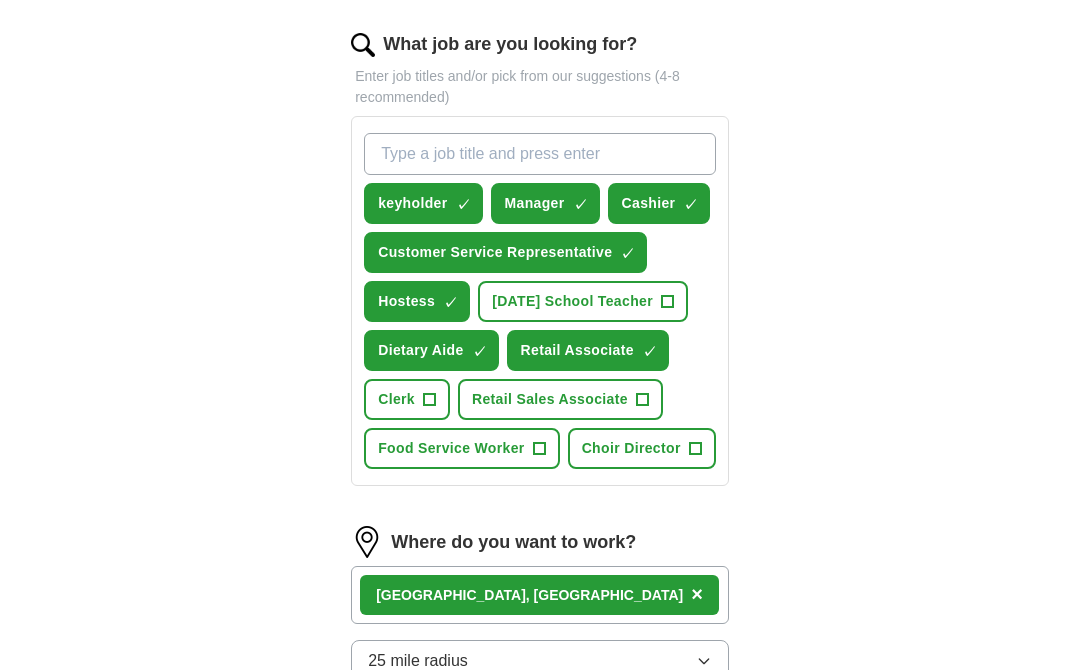 click on "Dietary Aide" at bounding box center (420, 350) 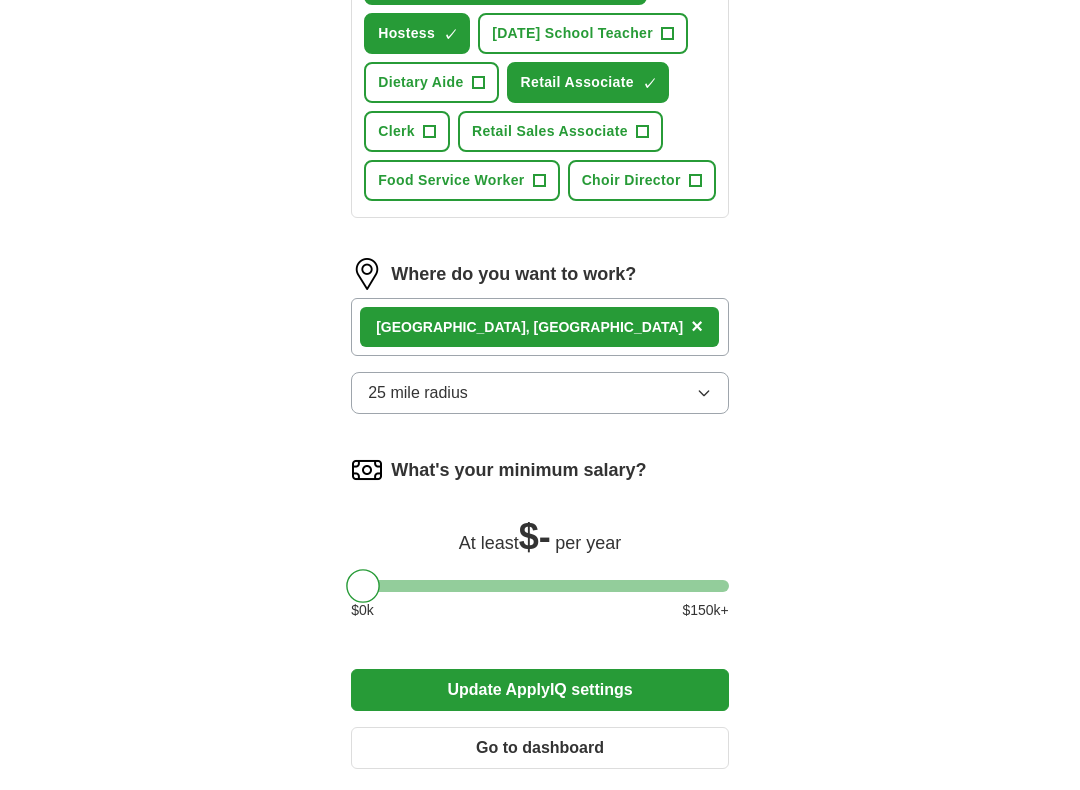 scroll, scrollTop: 999, scrollLeft: 0, axis: vertical 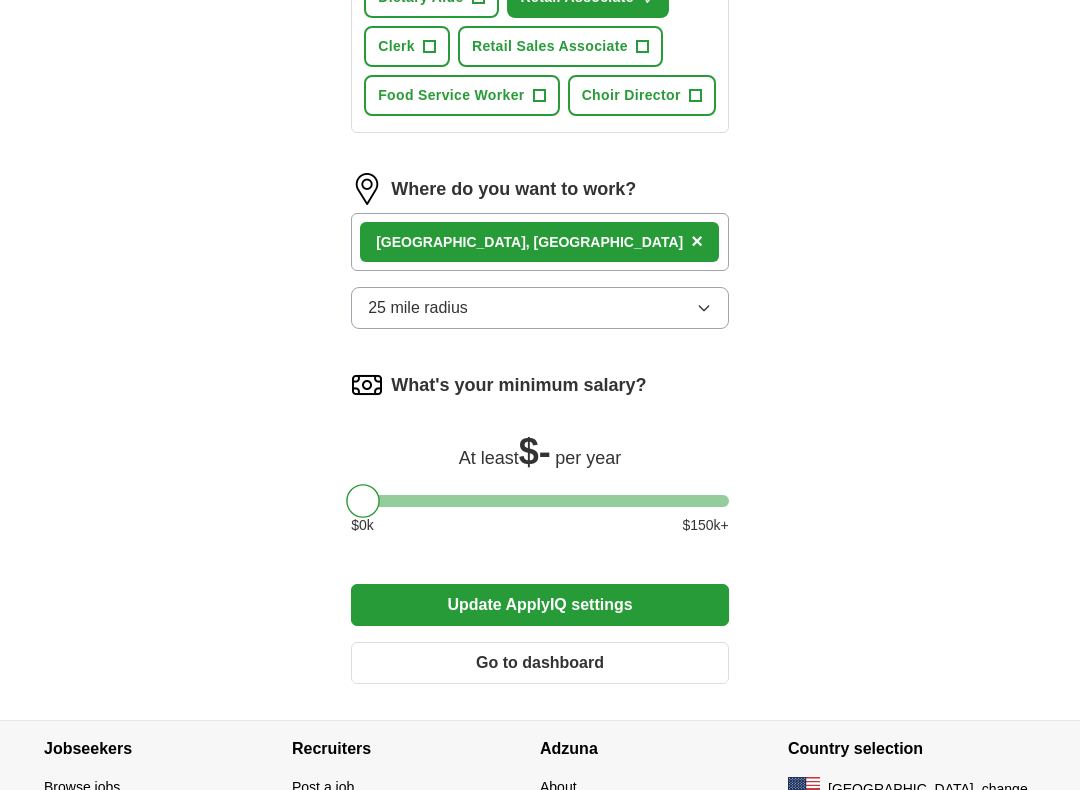 click on "25 mile radius" at bounding box center [540, 309] 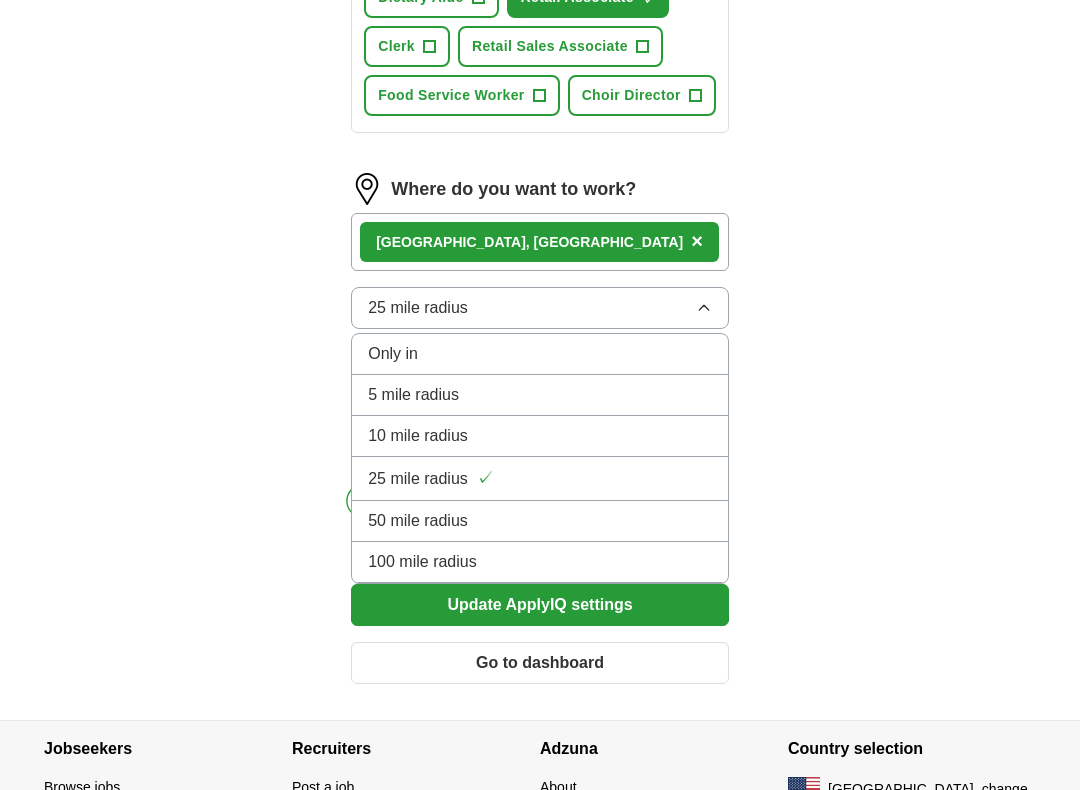 click on "ApplyIQ Let  ApplyIQ  do the hard work of searching and applying for jobs. Just tell us what you're looking for, and we'll do the rest. Select a resume DeAnna-s Resume 2023.pdf 07/01/2025, 19:23 Upload a different  resume First Name ****** Last Name ******* What job are you looking for? Enter job titles and/or pick from our suggestions (4-8 recommended) keyholder ✓ × Manager ✓ × Cashier ✓ × Customer Service Representative ✓ × Hostess ✓ × Sunday School Teacher + Dietary Aide + Retail Associate ✓ × Clerk + Retail Sales Associate + Food Service Worker + Choir Director + Where do you want to work? Fairborn, OH × 25 mile radius Only in 5 mile radius 10 mile radius 25 mile radius ✓ 50 mile radius 100 mile radius What's your minimum salary? At least  $ -   per year $ 0 k $ 150 k+ Update ApplyIQ settings Go to dashboard" at bounding box center [540, -110] 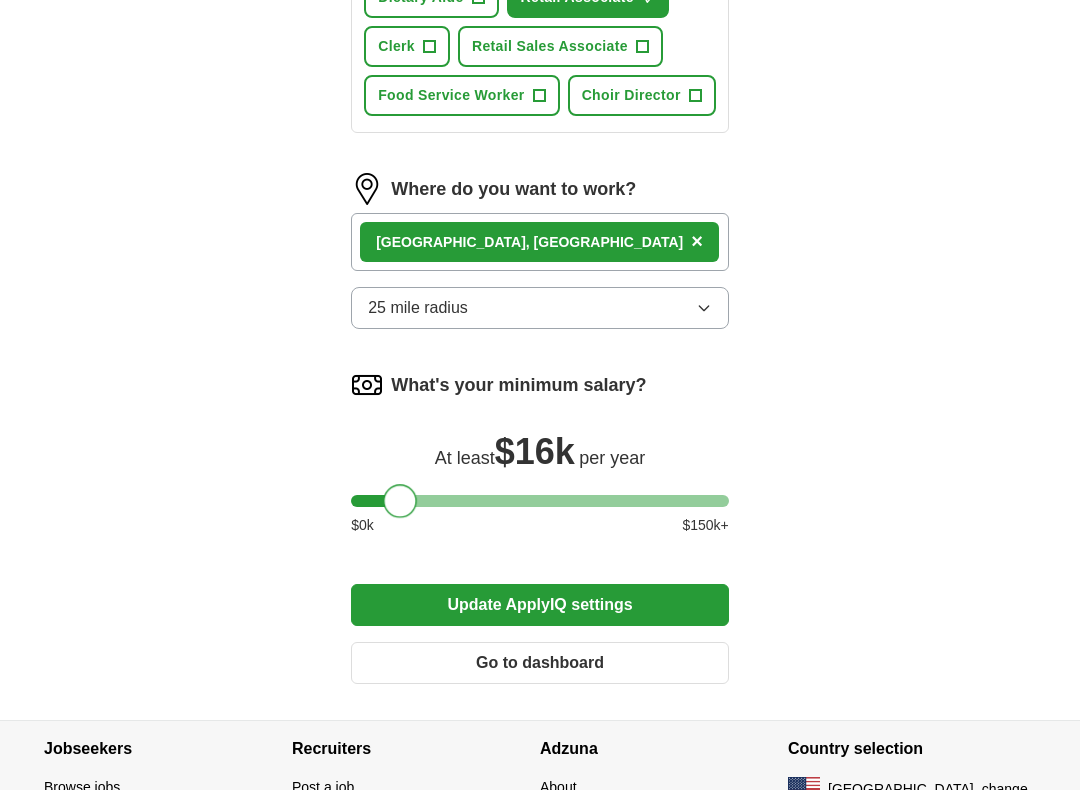 click on "Update ApplyIQ settings" at bounding box center [540, 605] 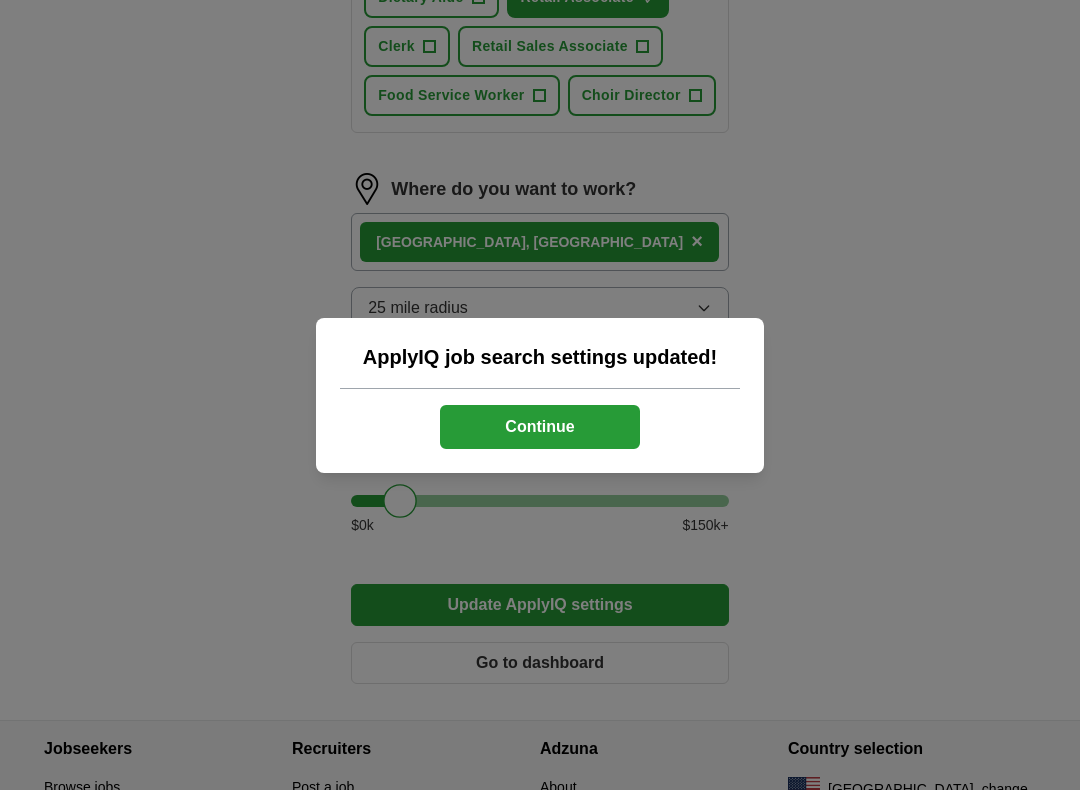 click on "Continue" at bounding box center (540, 427) 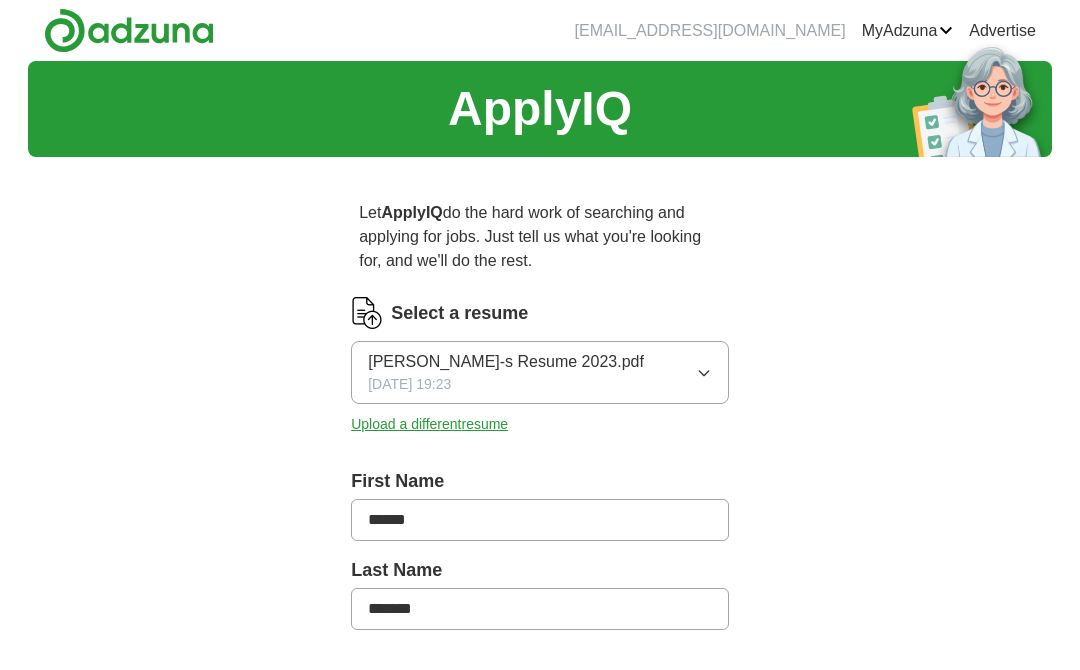 scroll, scrollTop: 1064, scrollLeft: 0, axis: vertical 